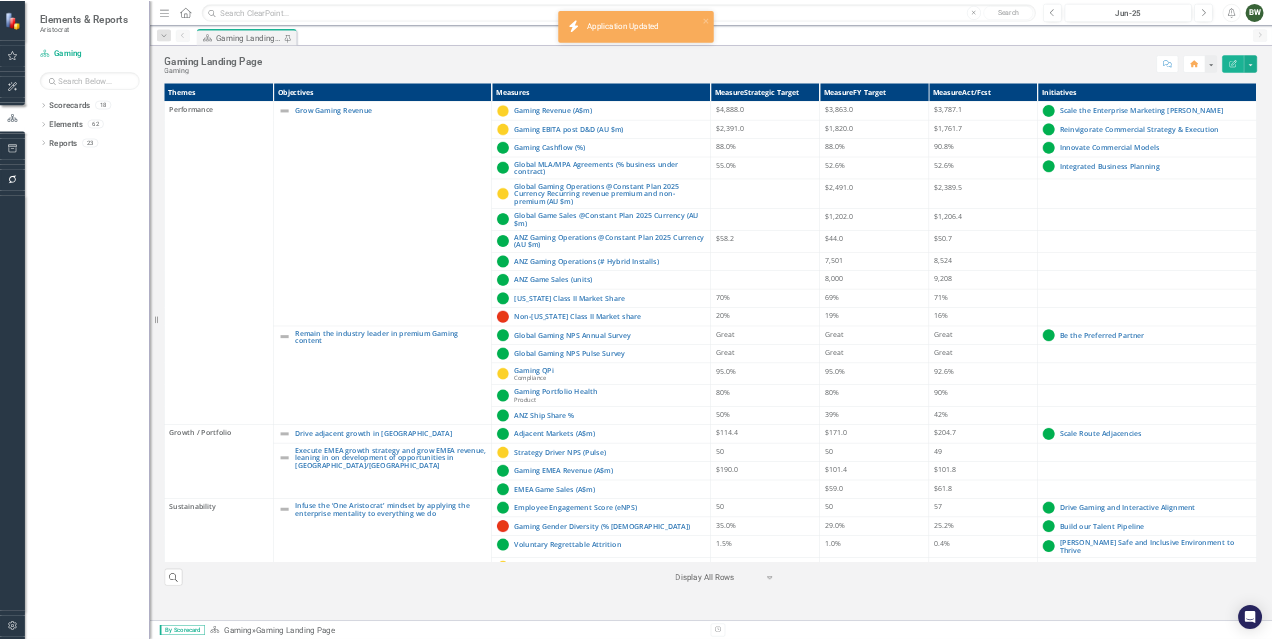 scroll, scrollTop: 0, scrollLeft: 0, axis: both 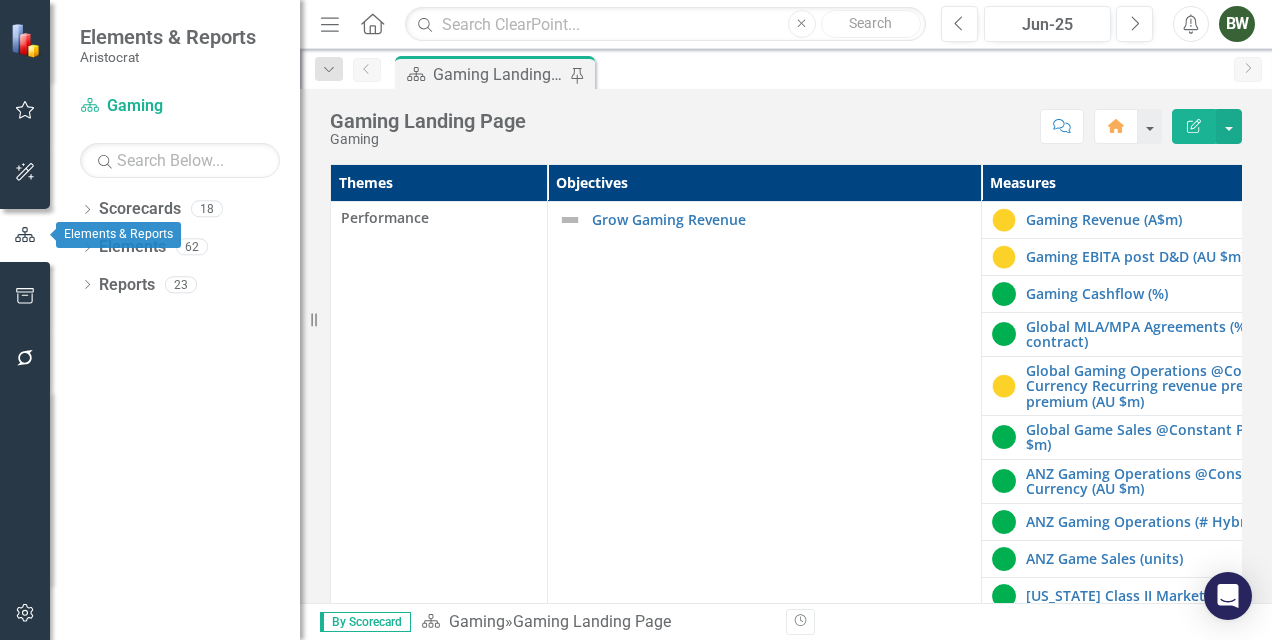 click 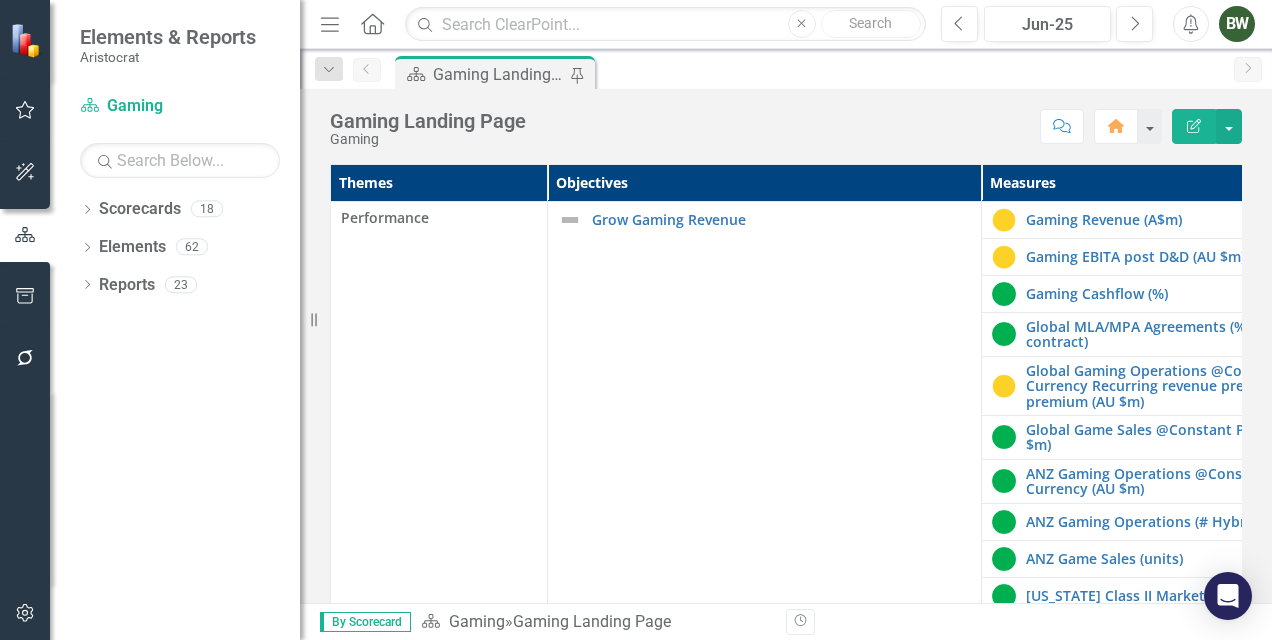 drag, startPoint x: 314, startPoint y: 320, endPoint x: 106, endPoint y: 332, distance: 208.34587 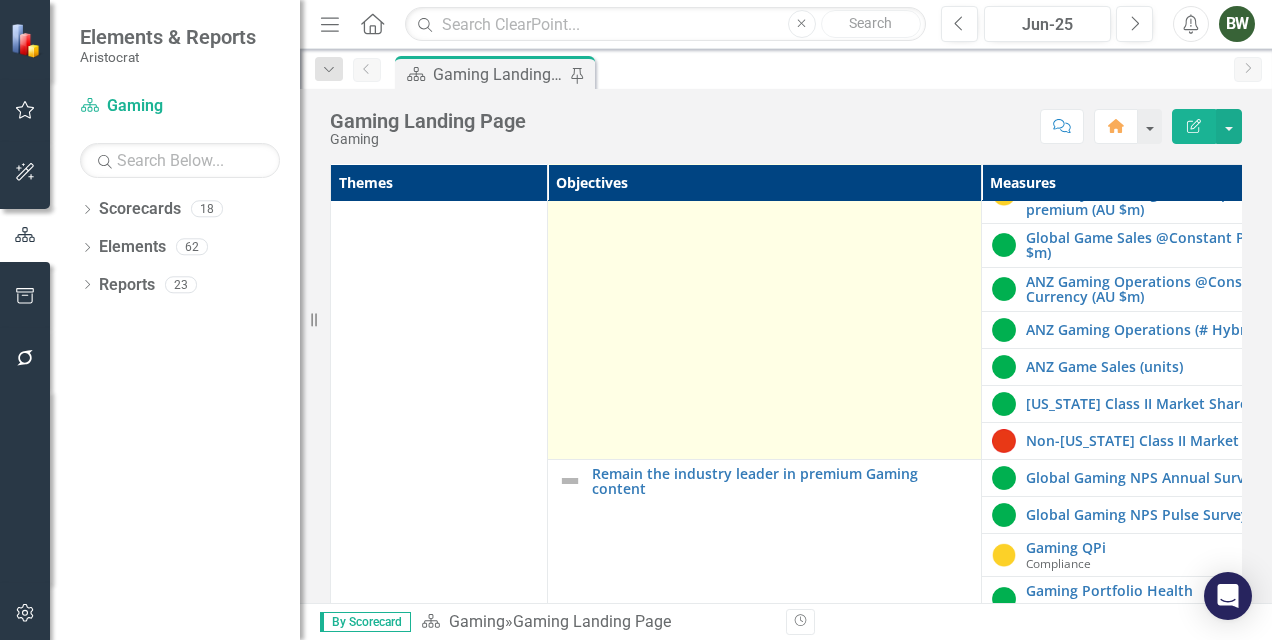 scroll, scrollTop: 200, scrollLeft: 0, axis: vertical 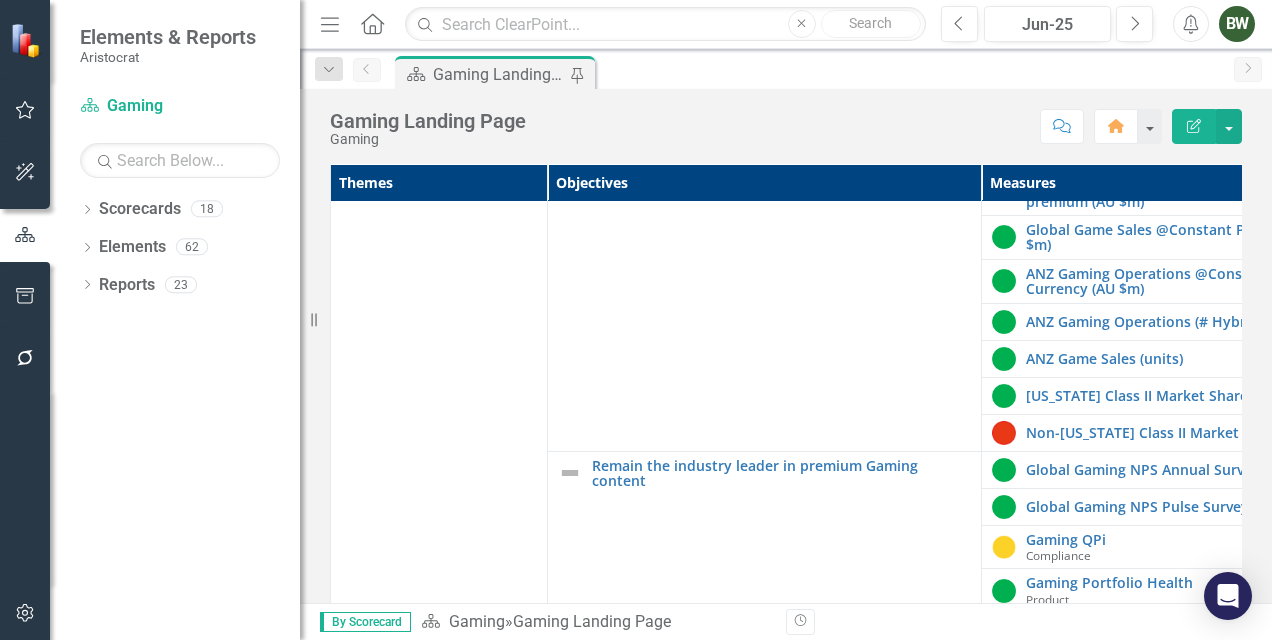 drag, startPoint x: 980, startPoint y: 182, endPoint x: 906, endPoint y: 189, distance: 74.330345 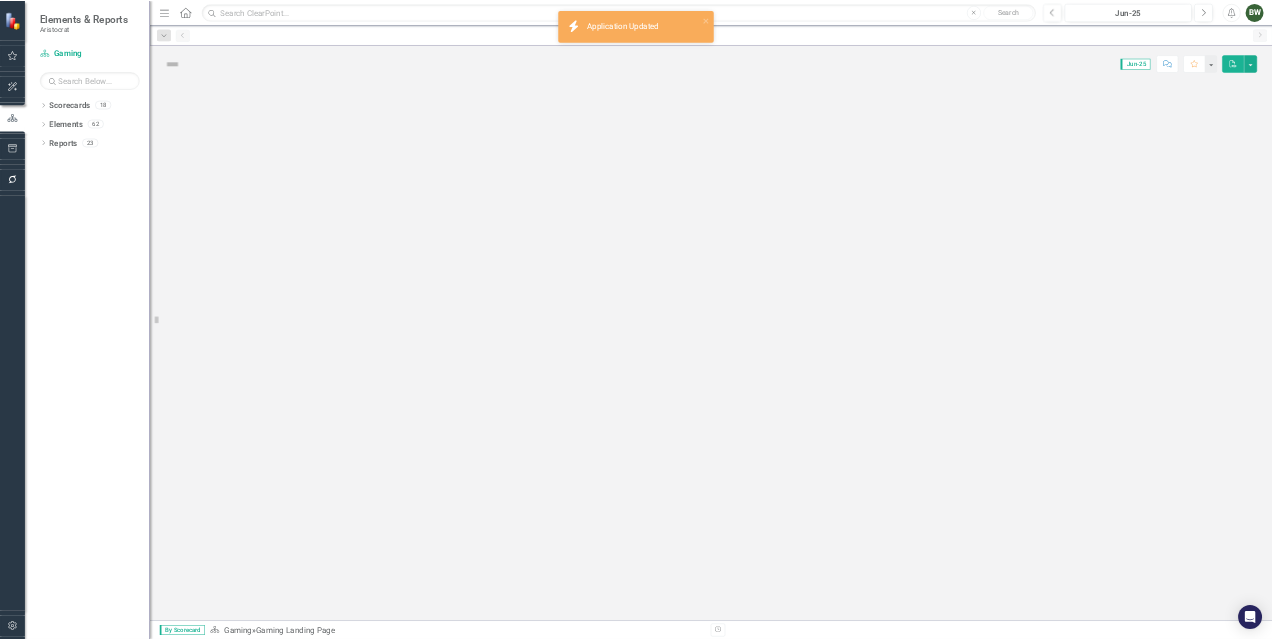 scroll, scrollTop: 0, scrollLeft: 0, axis: both 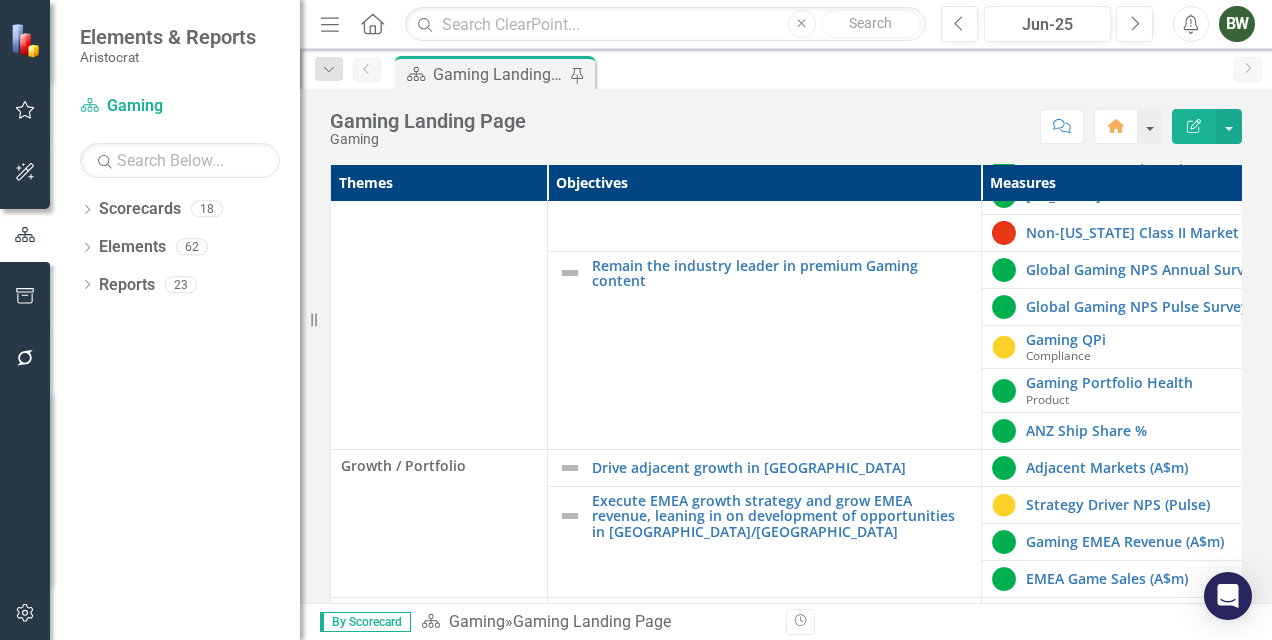 drag, startPoint x: 315, startPoint y: 331, endPoint x: 184, endPoint y: 334, distance: 131.03435 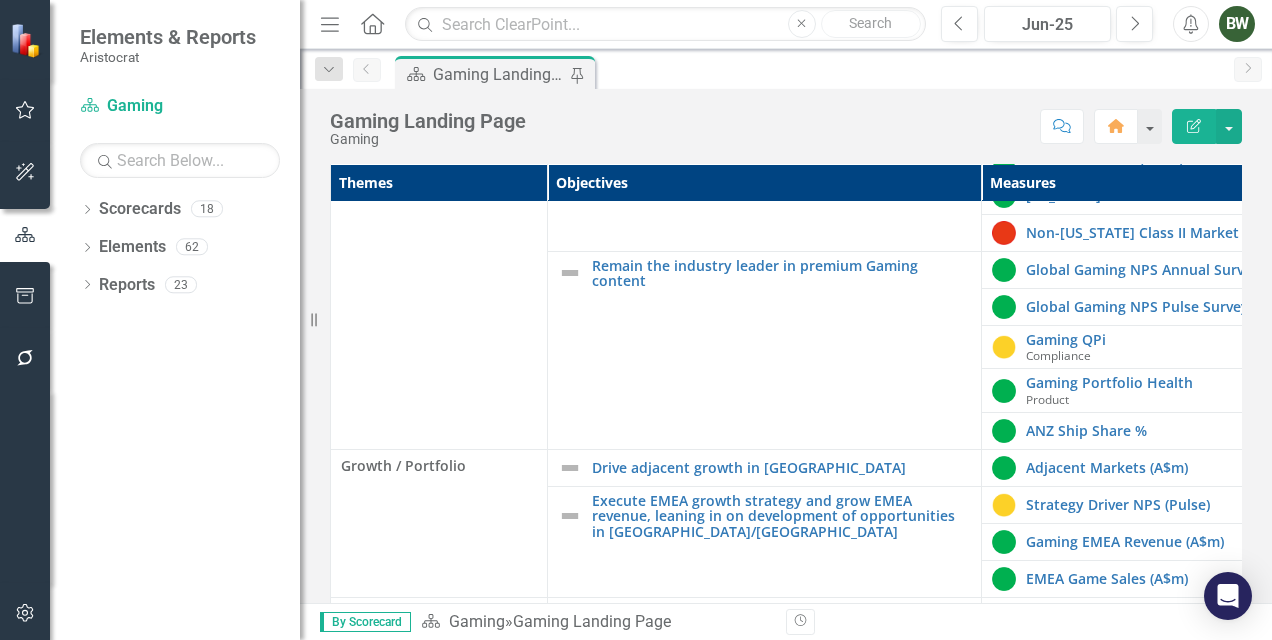 click on "Elements & Reports Aristocrat Scorecard Gaming Search Dropdown Scorecards 18 Dropdown Corporate Aristocrat Interactive Gaming Product Madness Dropdown Group Functions ALABs Compliance Cyber Data & Analytics Finance IT IT Strategic Projects Legal P&C Product Risk Appetite Metrics Dropdown Operational AFP Gaming Dropdown Elements 62 Dropdown Objective Objectives 6 Grow Gaming Revenue Remain the industry leader in premium Gaming content Drive adjacent growth in Gaming Execute EMEA growth strategy and grow EMEA revenue, leaning in on development of opportunities in [GEOGRAPHIC_DATA]/UK  Infuse the ‘One Aristocrat’ mindset by applying the enterprise mentality to everything we do Enable sustainability as a differentiator to increase competitive advantage focused on upweighting ESG. RG and Gaming compliance Dropdown Measure Measures 35 Gaming Revenue (A$m) Gaming EBITA post D&D (AU $m) Gaming Cashflow (%) Global MLA/MPA Agreements (% business under contract) Global Game Sales @Constant Plan 2025 Currency  (AU $m) Gaming QPi" at bounding box center (150, 320) 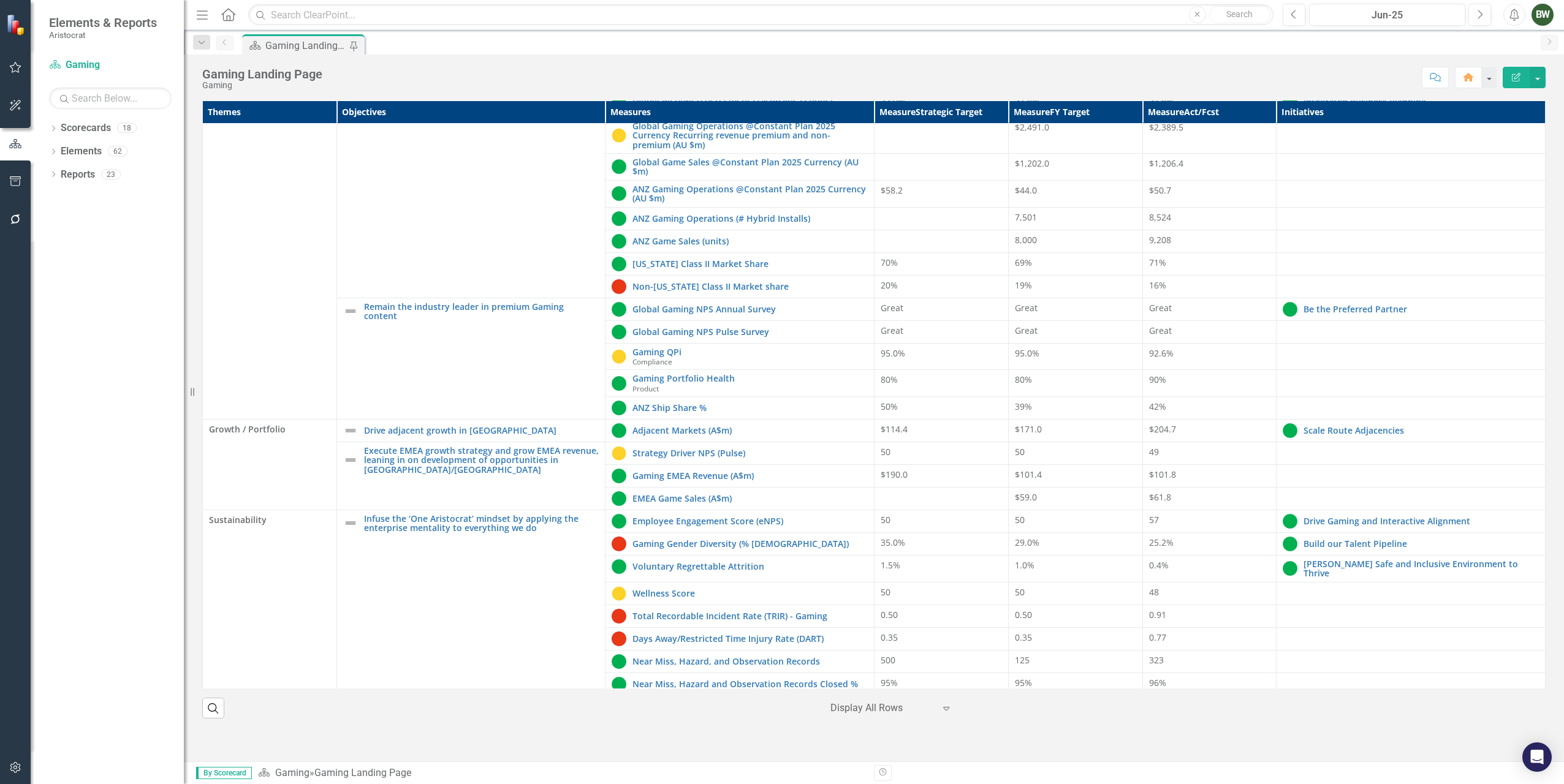 scroll, scrollTop: 0, scrollLeft: 0, axis: both 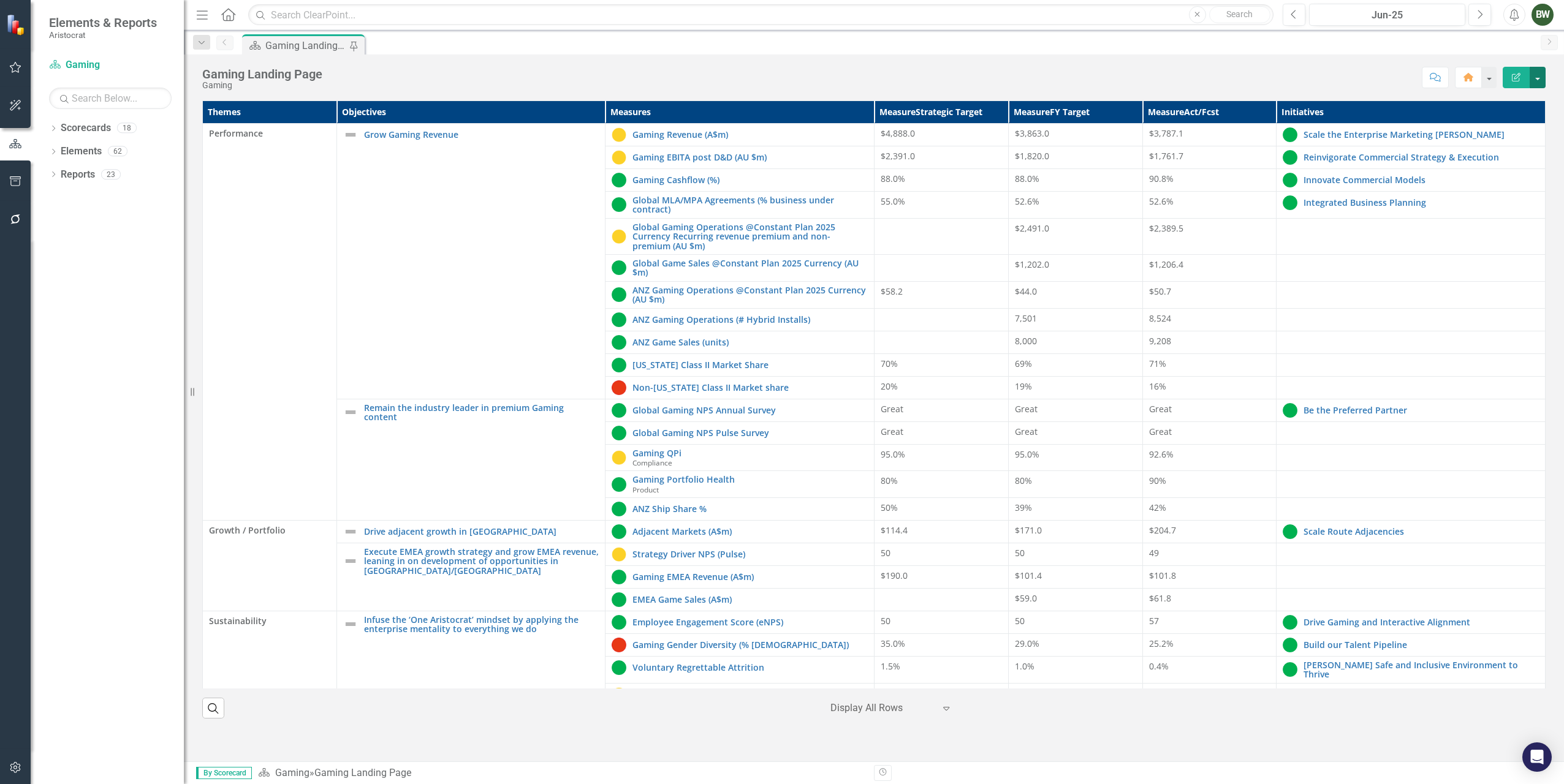 click at bounding box center (1538, 77) 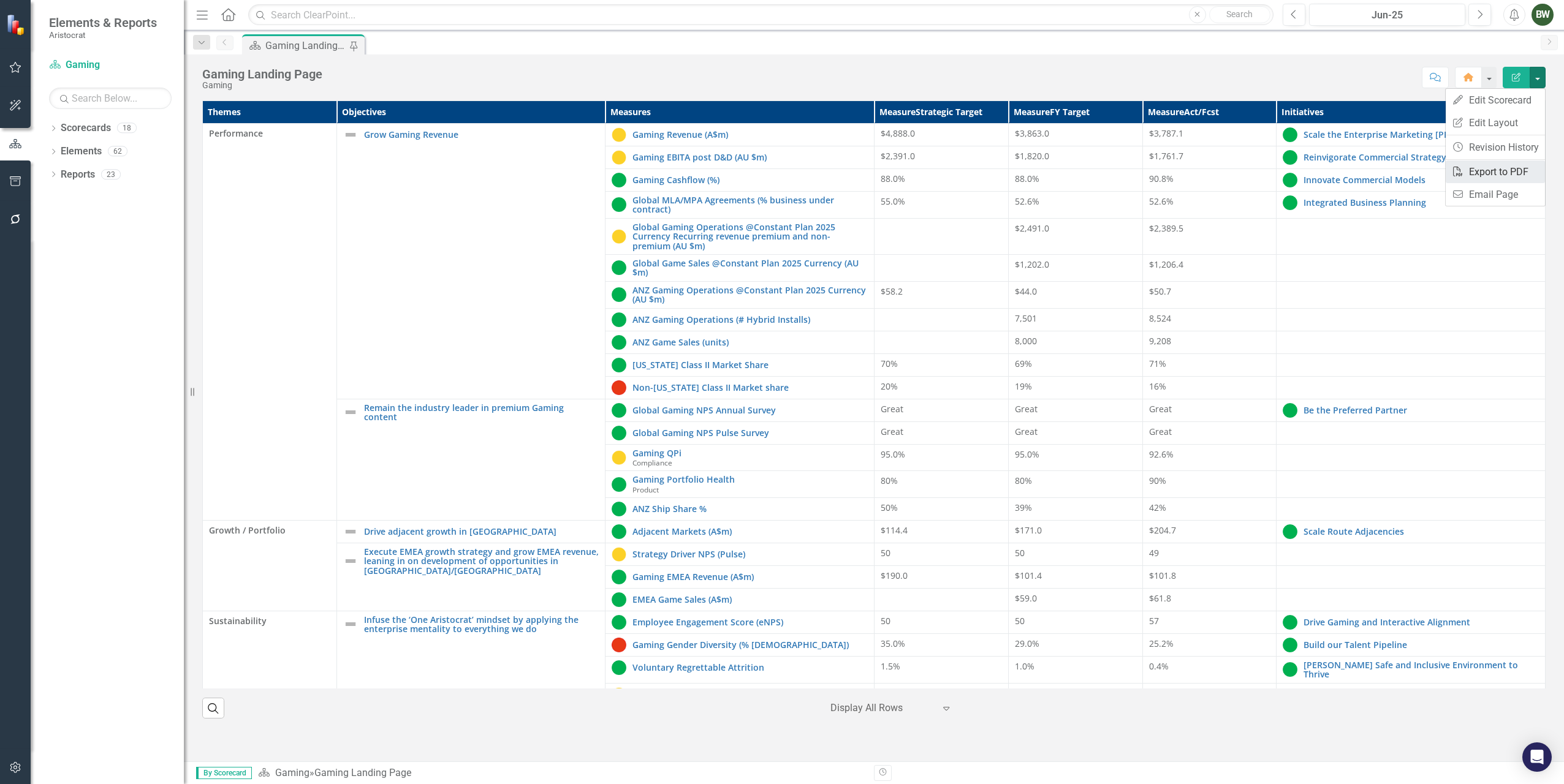 click on "PDF Export to PDF" at bounding box center [1495, 172] 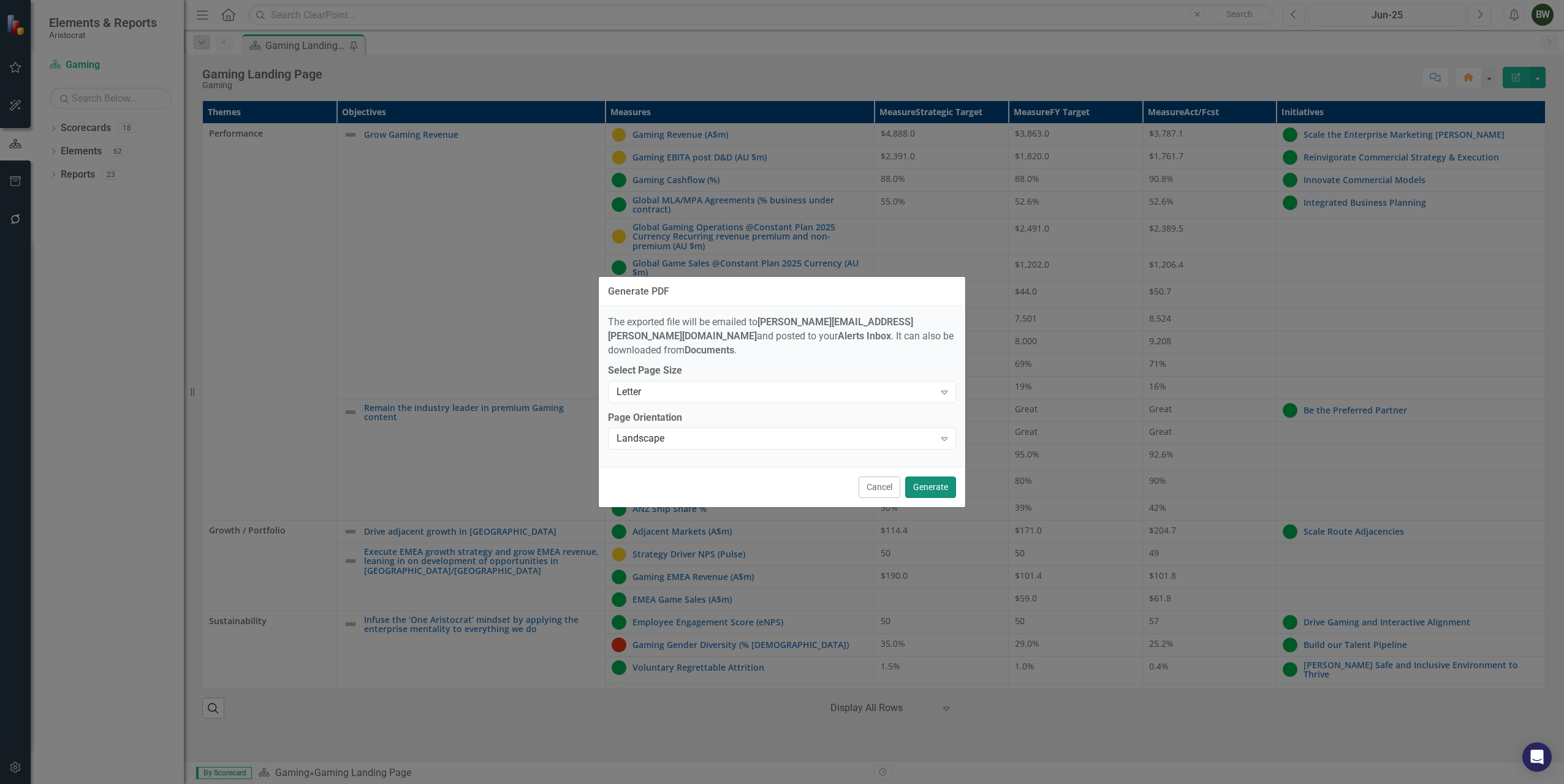click on "Generate" at bounding box center [930, 487] 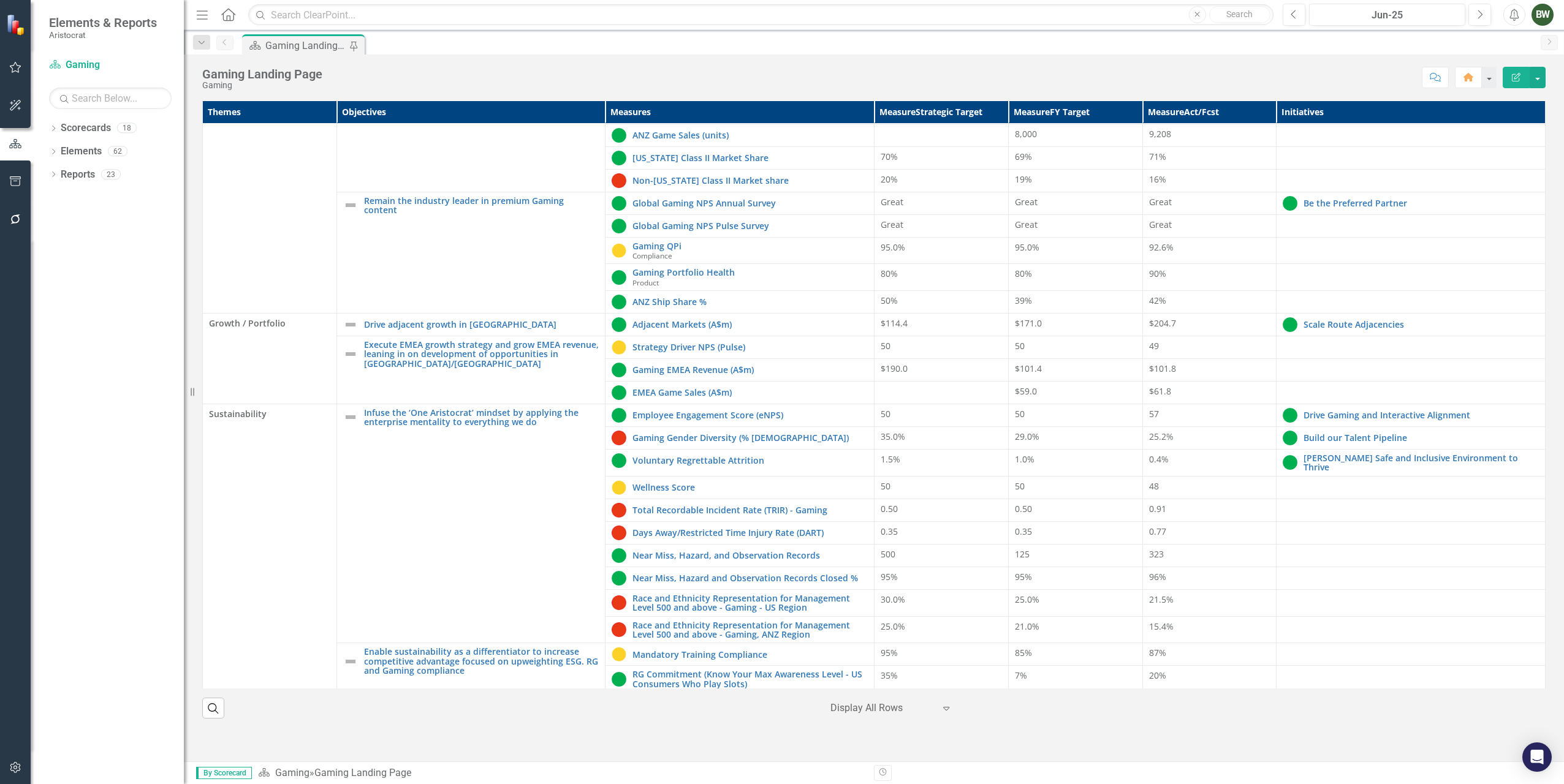 scroll, scrollTop: 0, scrollLeft: 0, axis: both 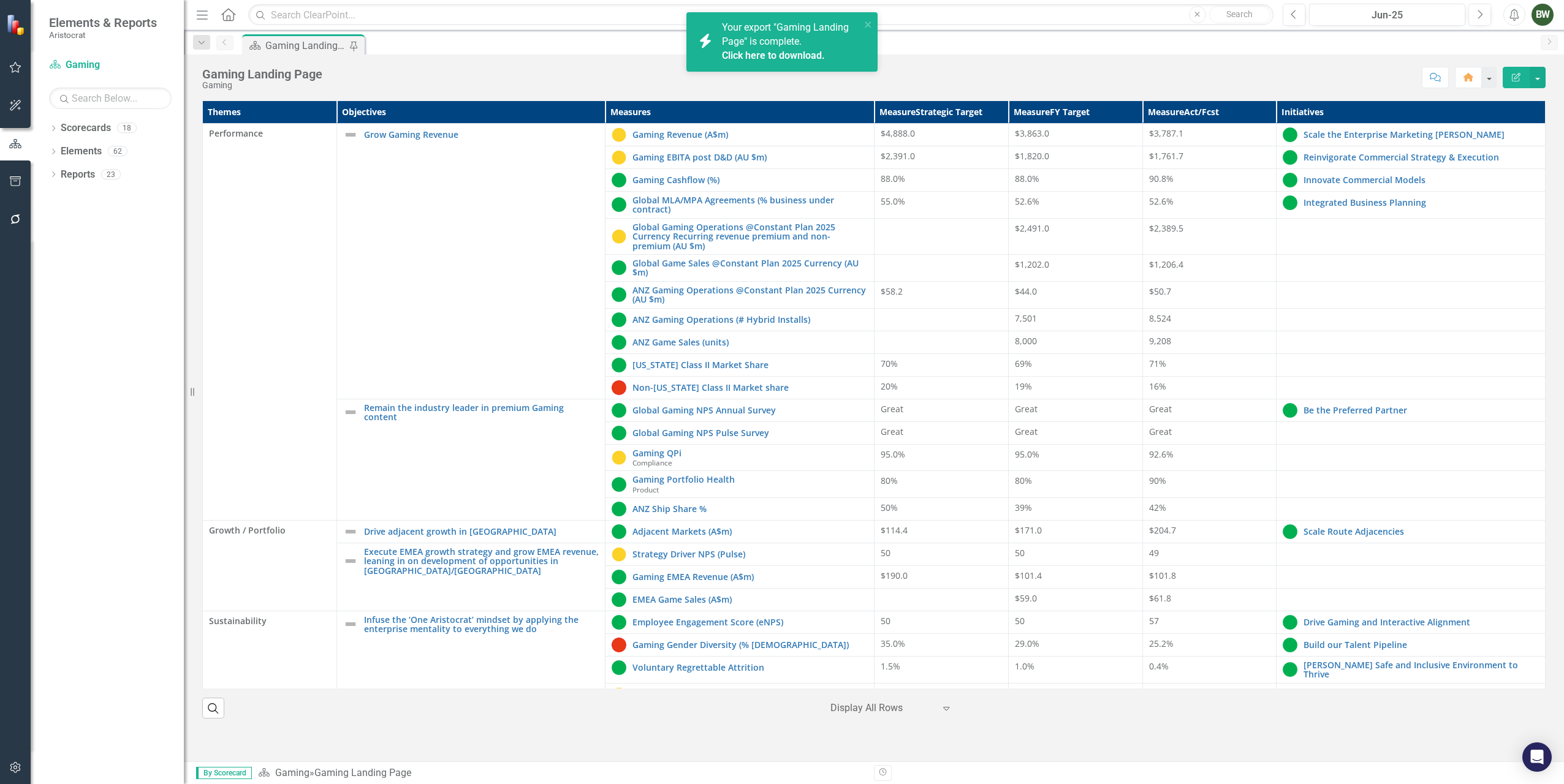 click on "Click here to download." at bounding box center [773, 55] 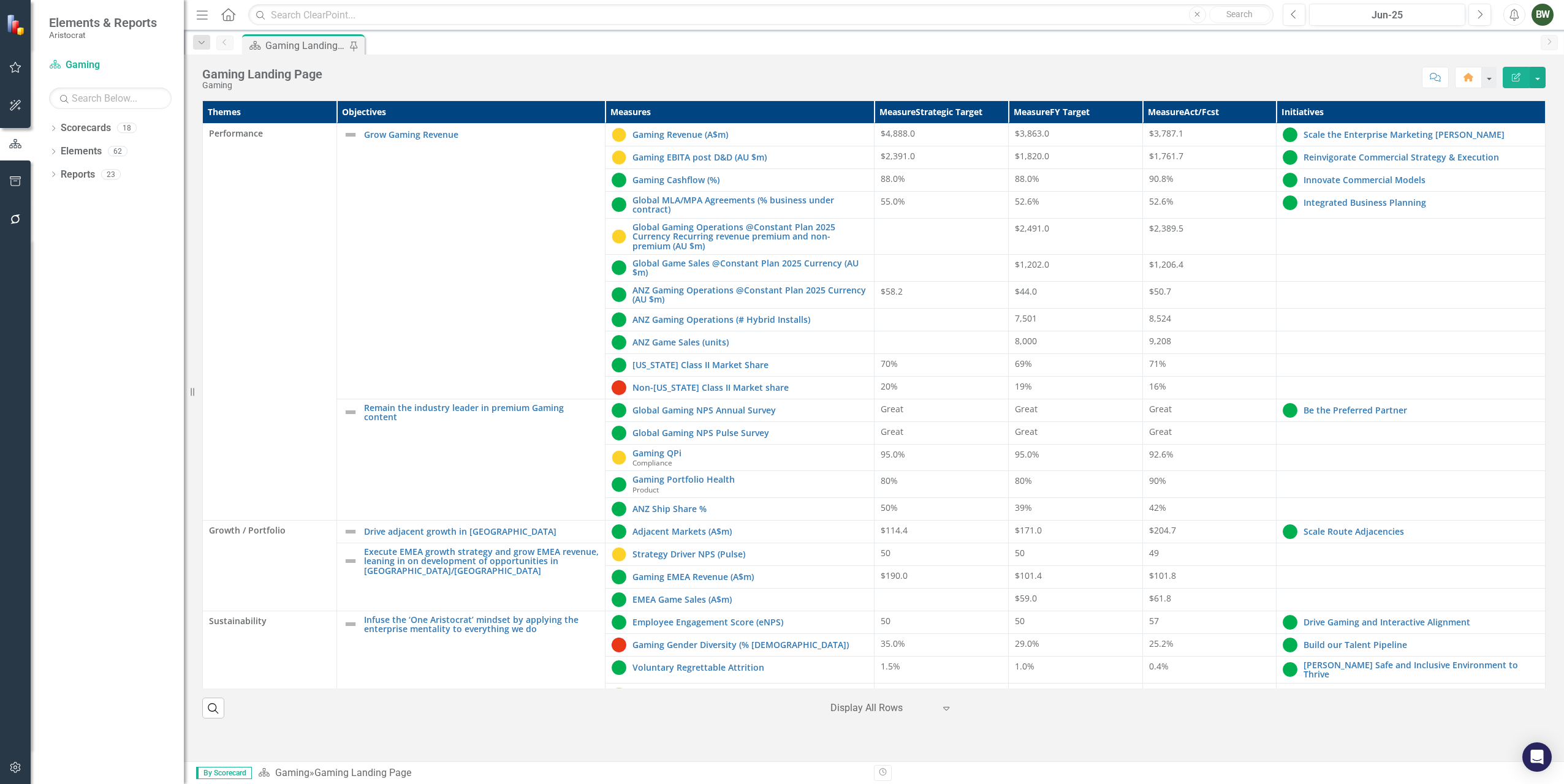 click on "Dropdown Scorecards 18 Dropdown Corporate Aristocrat Interactive Gaming Product Madness Dropdown Group Functions ALABs Compliance Cyber Data & Analytics Finance IT IT Strategic Projects Legal P&C Product Risk Appetite Metrics Dropdown Operational AFP Gaming Dropdown Elements 62 Dropdown Objective Objectives 6 Grow Gaming Revenue Remain the industry leader in premium Gaming content Drive adjacent growth in Gaming Execute EMEA growth strategy and grow EMEA revenue, leaning in on development of opportunities in [GEOGRAPHIC_DATA]/UK  Infuse the ‘One Aristocrat’ mindset by applying the enterprise mentality to everything we do Enable sustainability as a differentiator to increase competitive advantage focused on upweighting ESG. RG and Gaming compliance Dropdown Measure Measures 35 Gaming Revenue (A$m) Gaming EBITA post D&D (AU $m) Gaming Cashflow (%) Global MLA/MPA Agreements (% business under contract) Global Gaming Operations @Constant Plan 2025 Currency Recurring revenue premium and non-premium (AU $m) Gaming QPi 21" at bounding box center [107, 451] 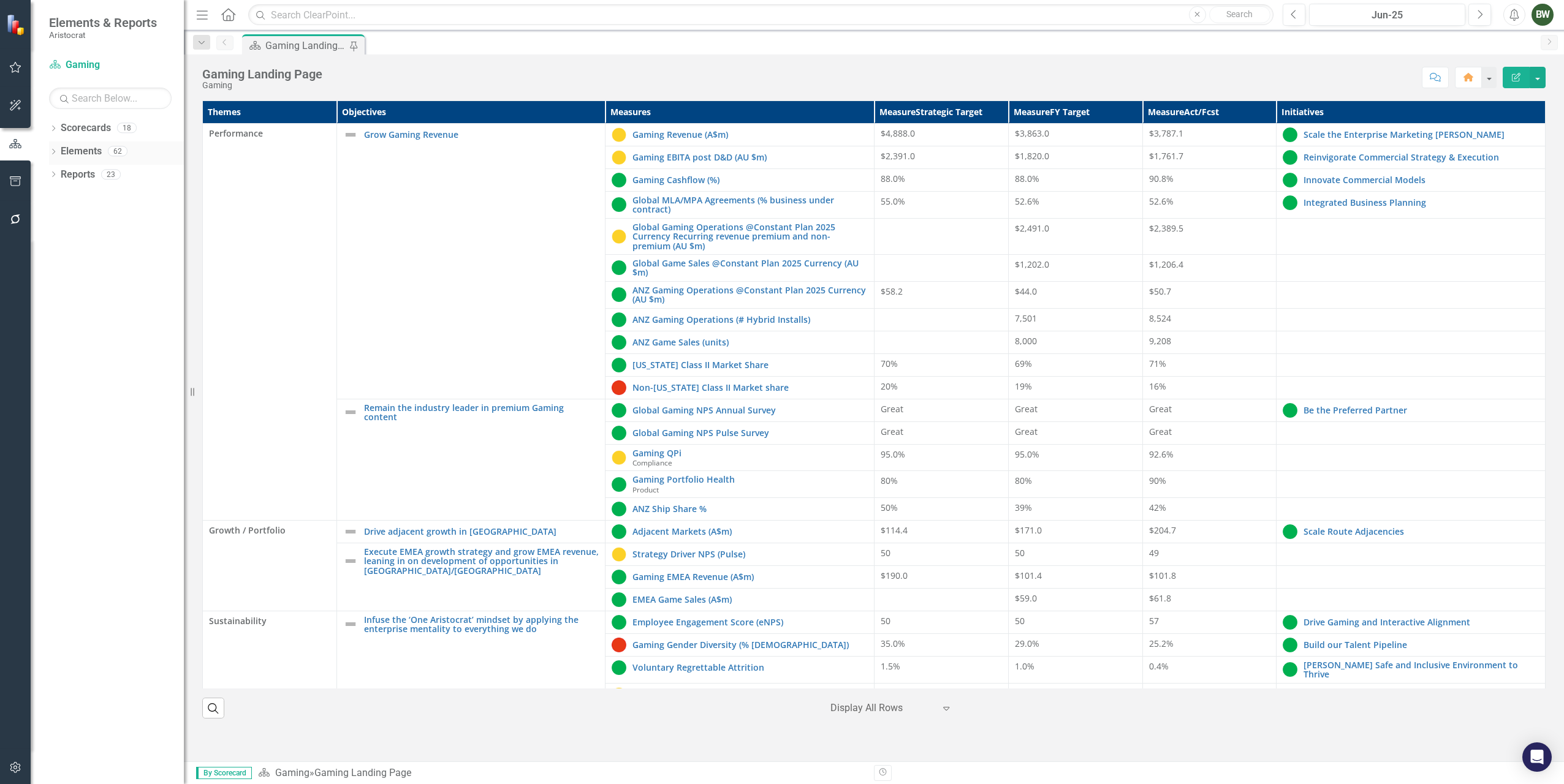 click on "Dropdown" 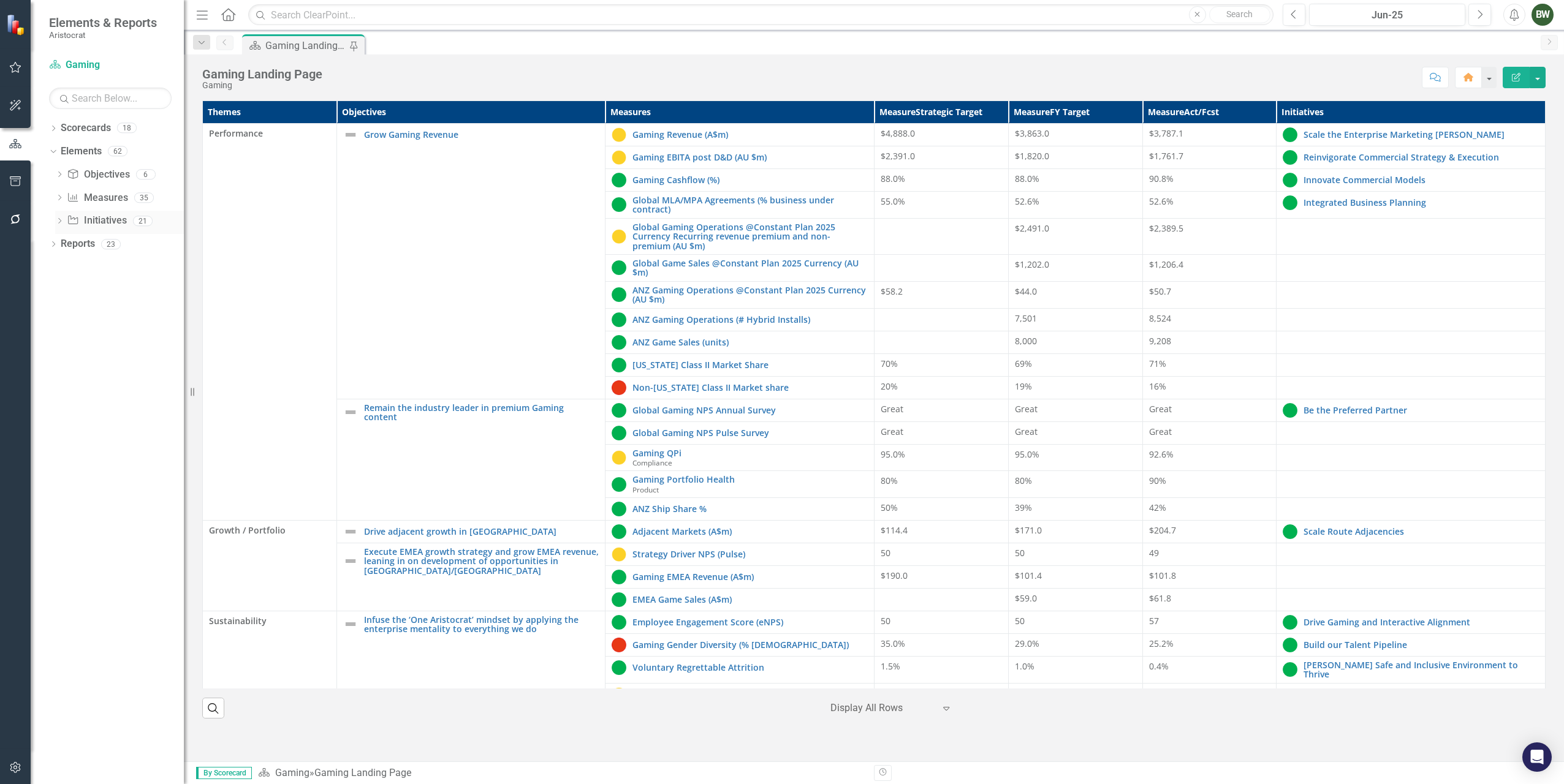 click on "Initiative Initiatives" at bounding box center [96, 221] 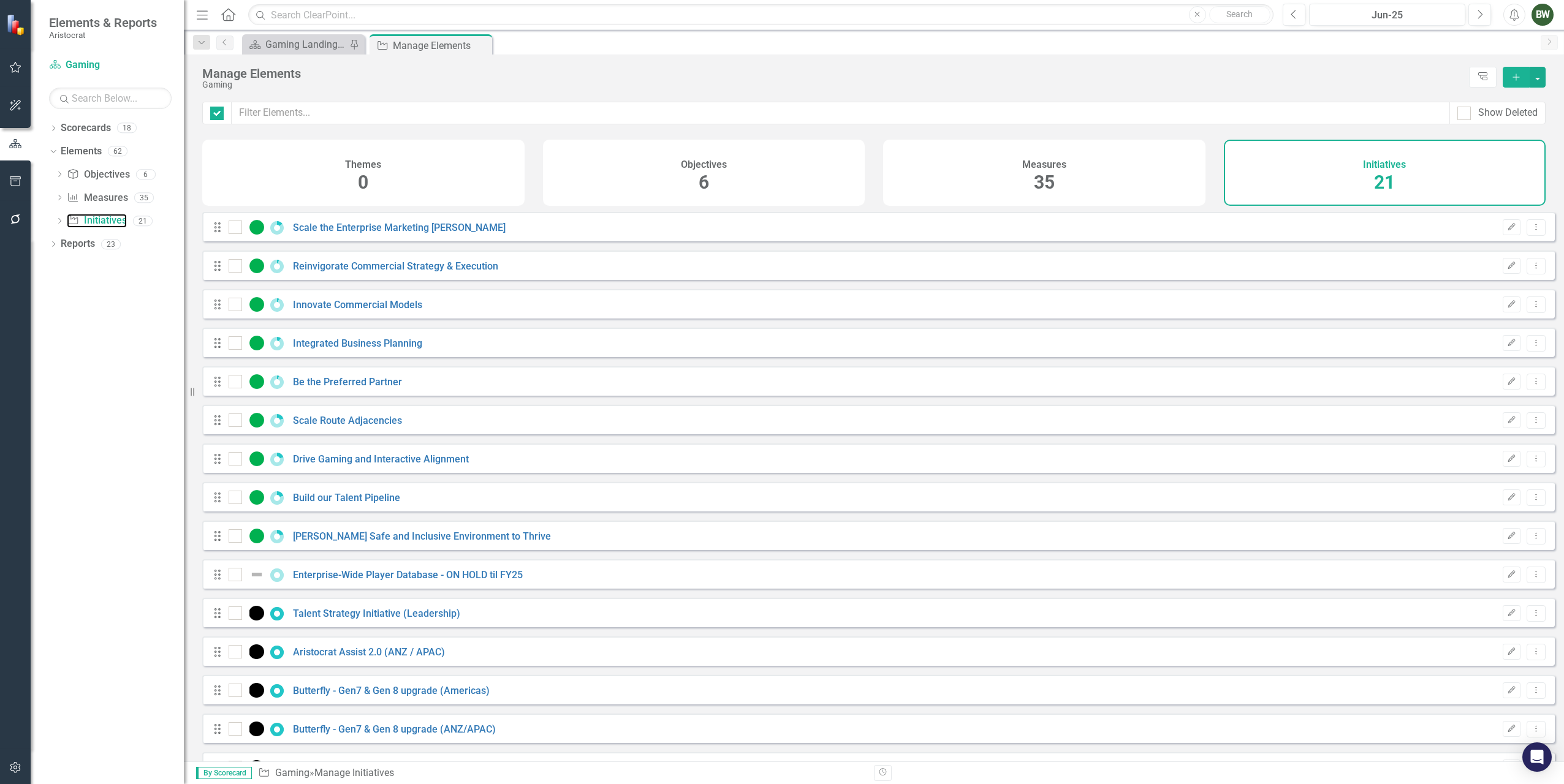 checkbox on "false" 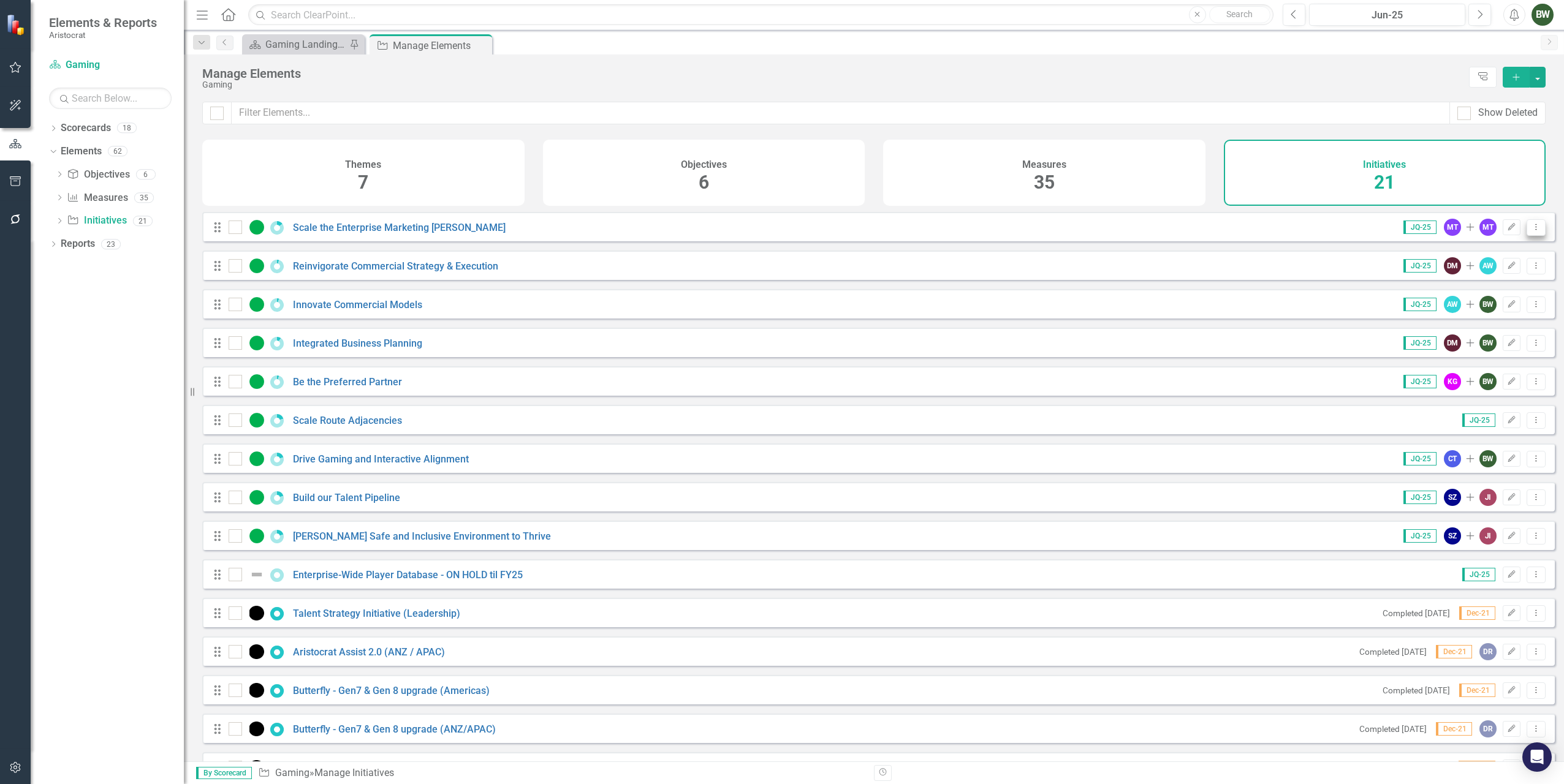 click on "Dropdown Menu" 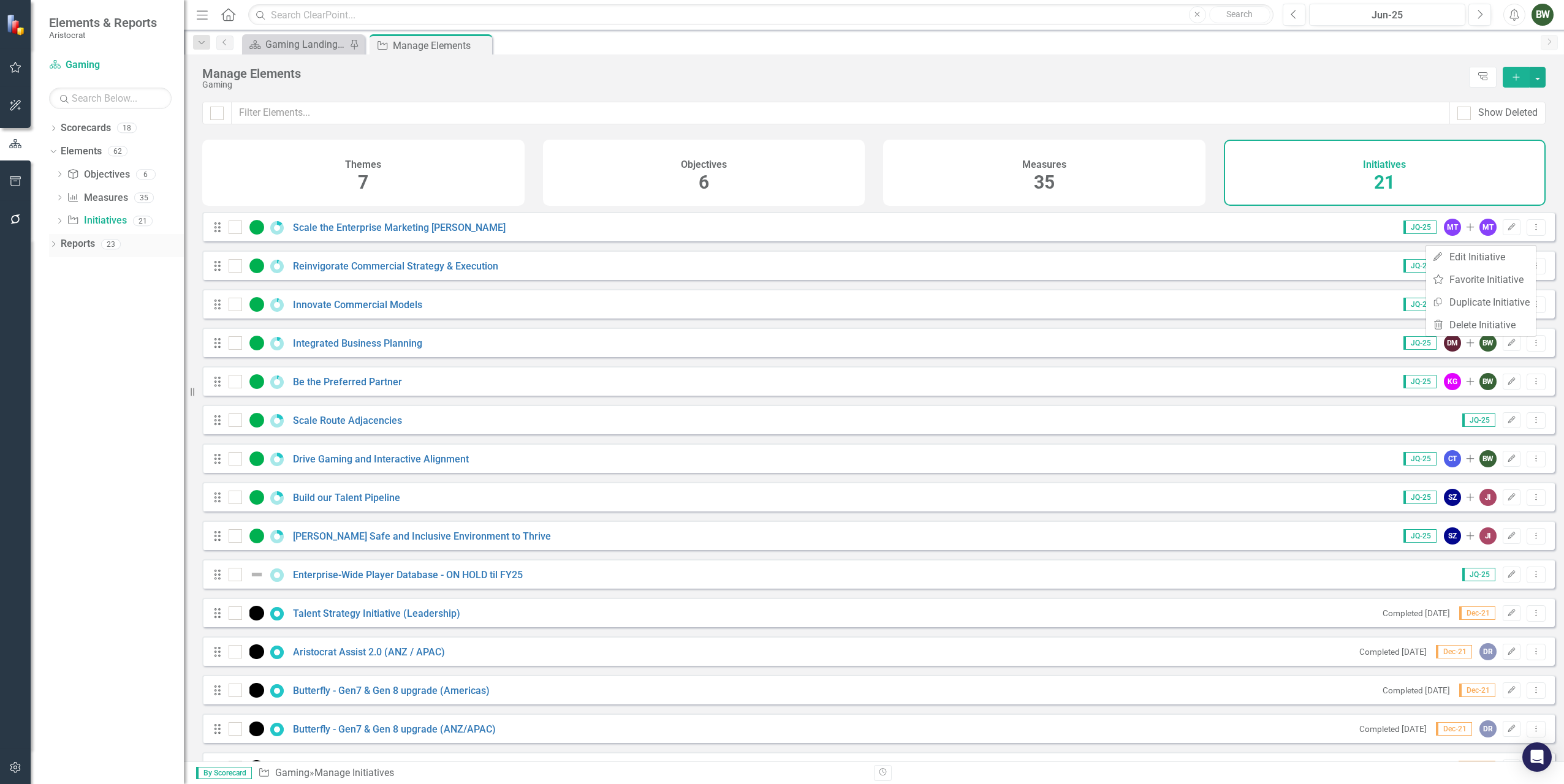 click on "Dropdown Reports 23" at bounding box center (116, 246) 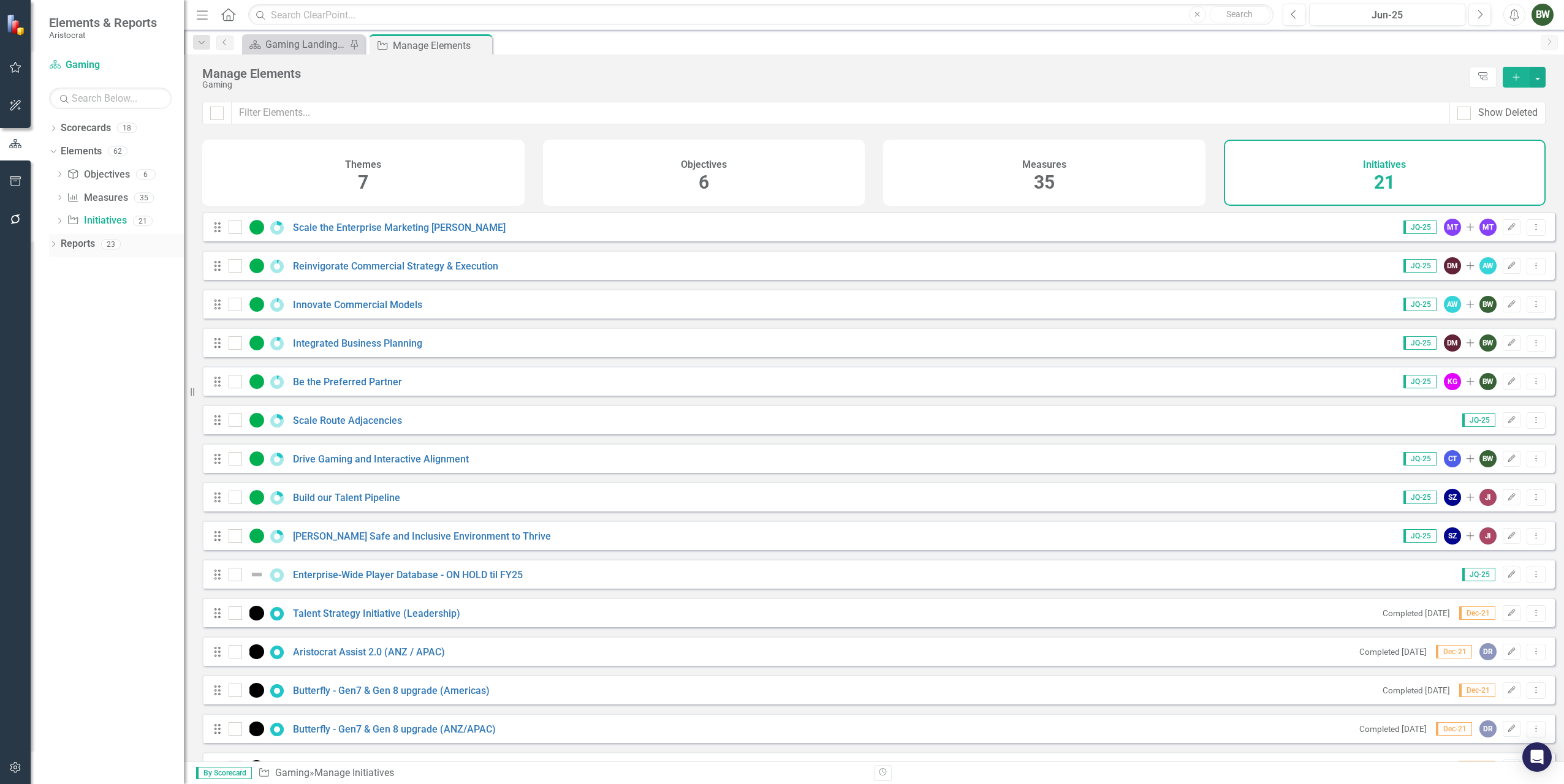 click on "Dropdown" 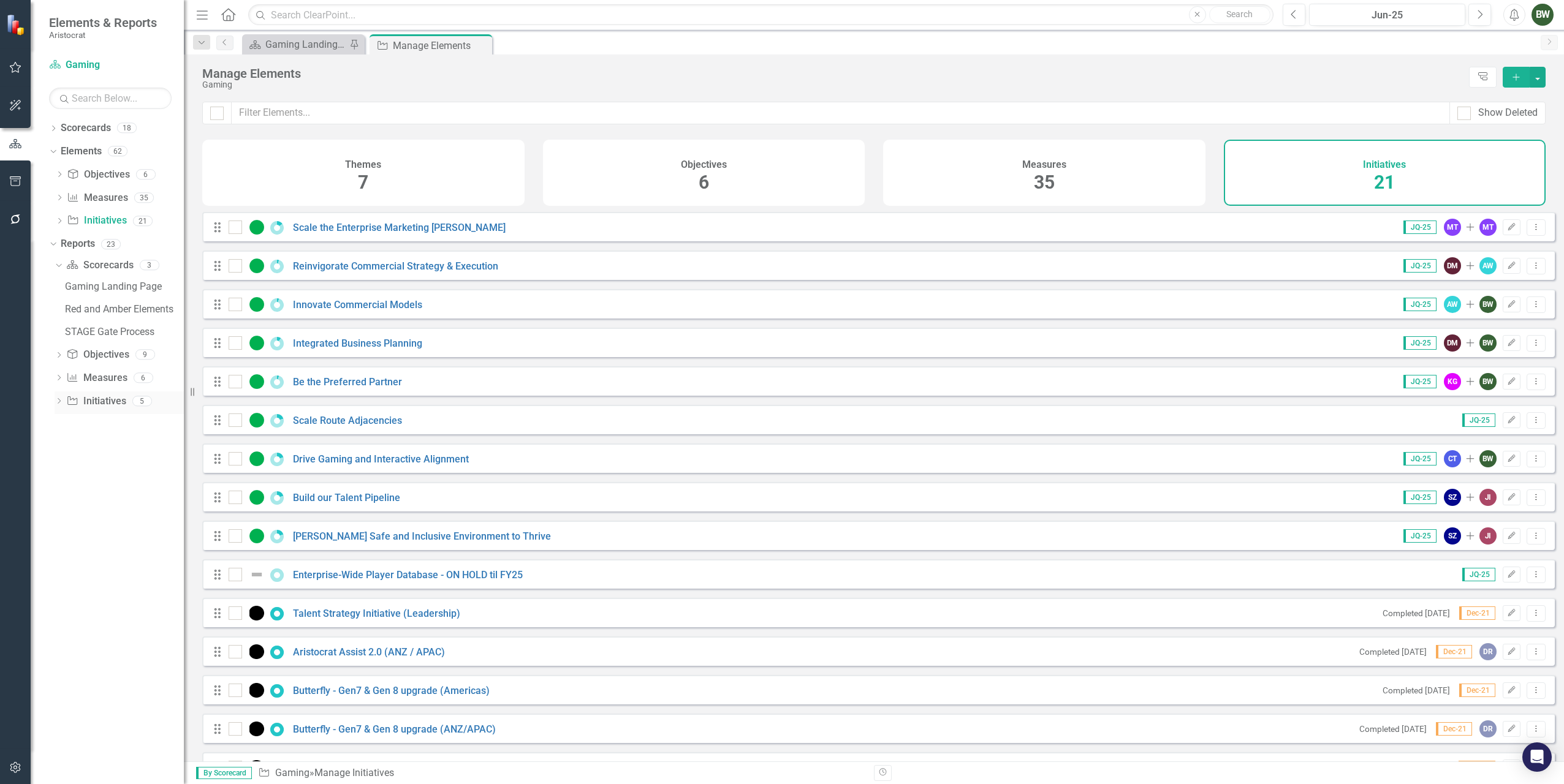 click on "Dropdown" 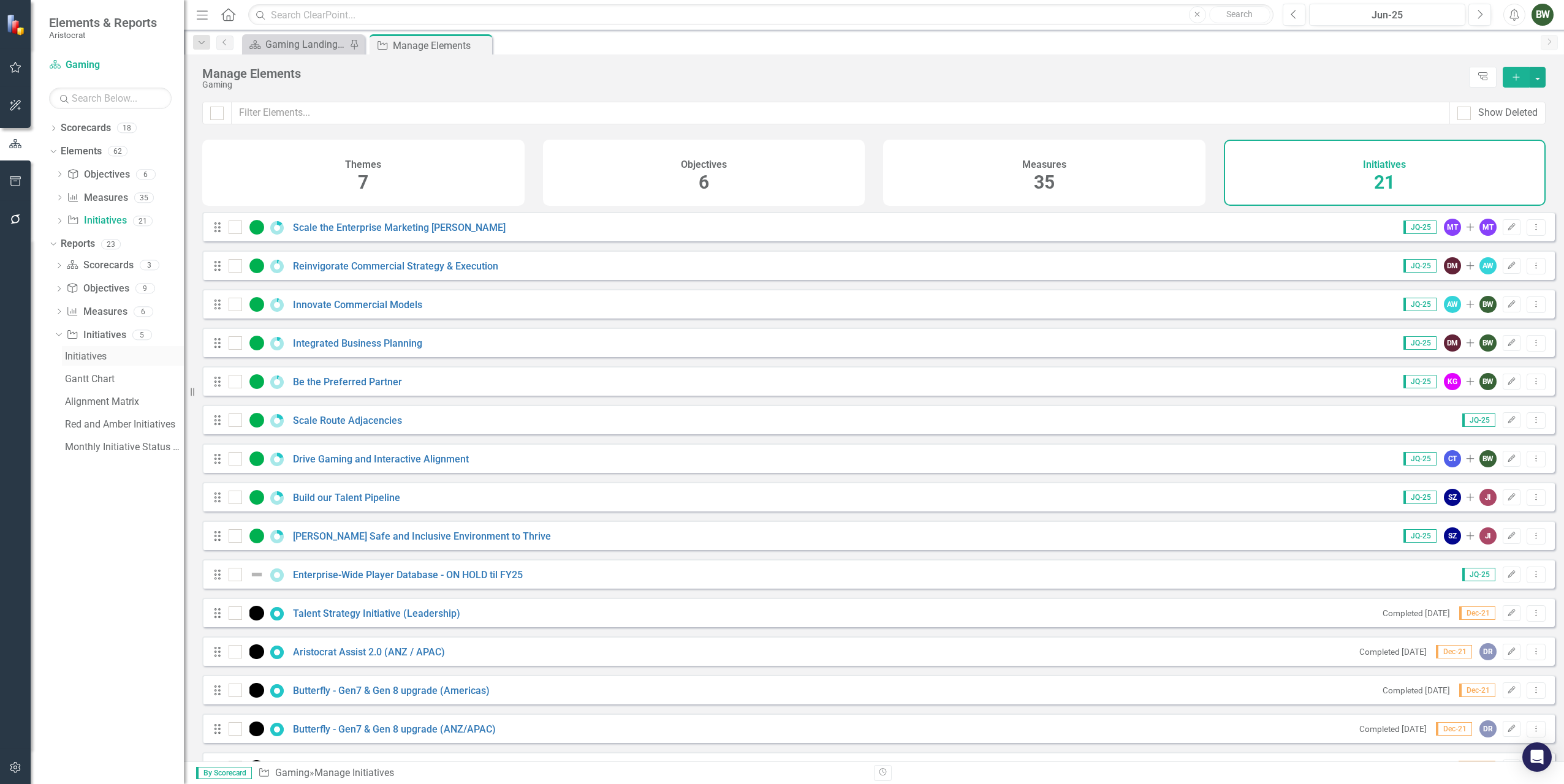 click on "Initiatives" at bounding box center [124, 356] 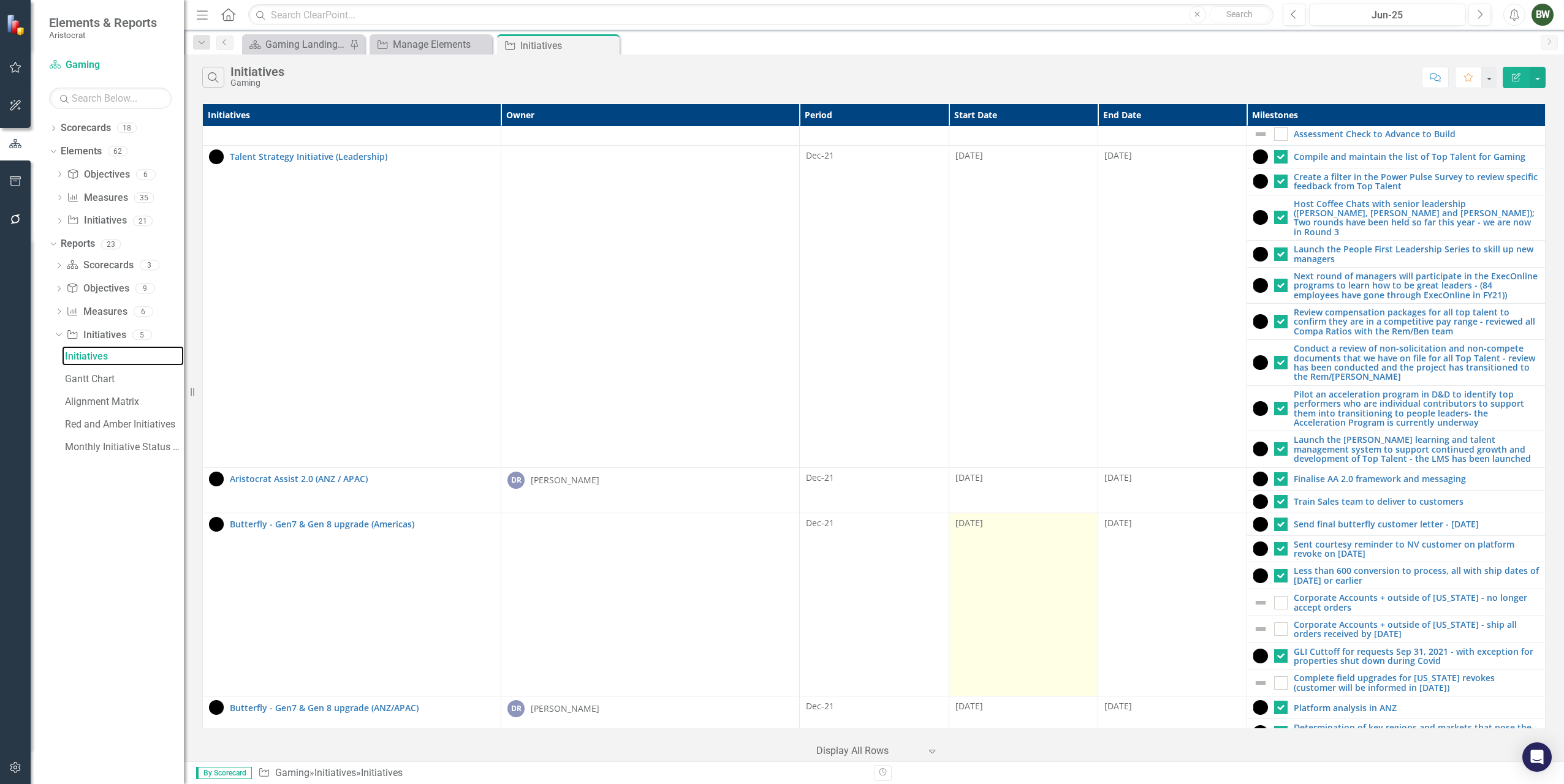 scroll, scrollTop: 0, scrollLeft: 0, axis: both 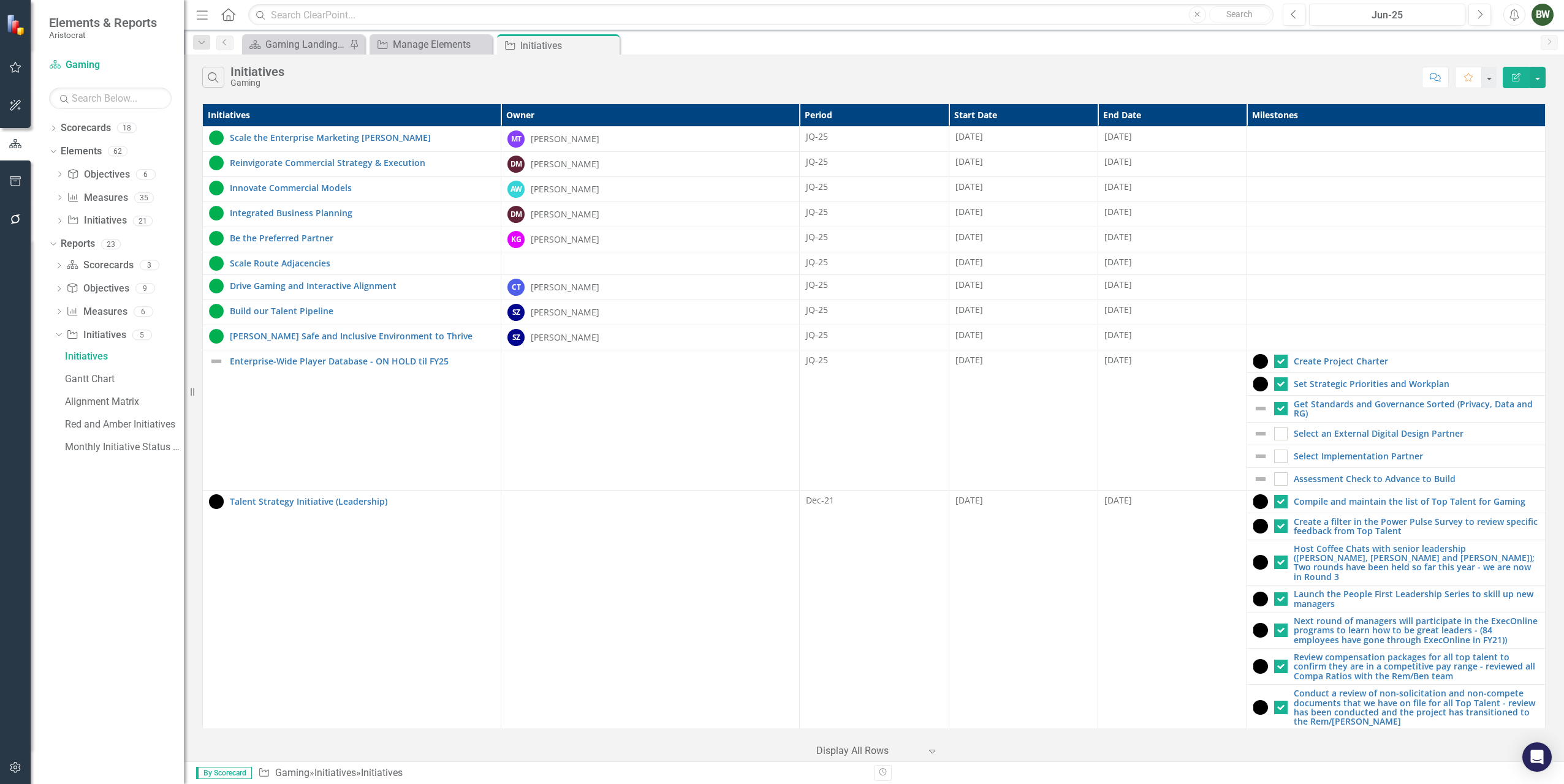 drag, startPoint x: 1375, startPoint y: 119, endPoint x: 1352, endPoint y: 76, distance: 48.76474 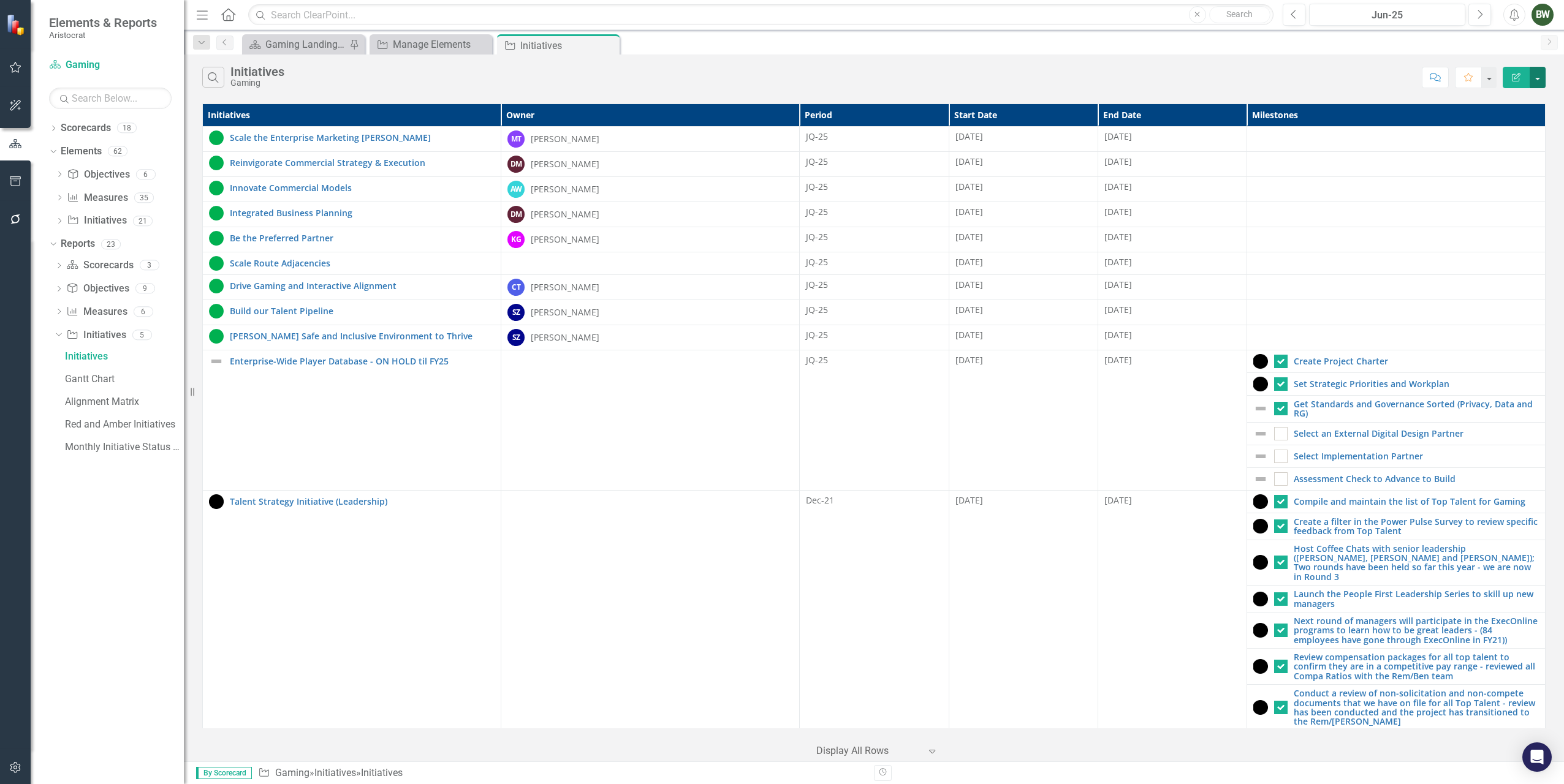 click at bounding box center (1538, 77) 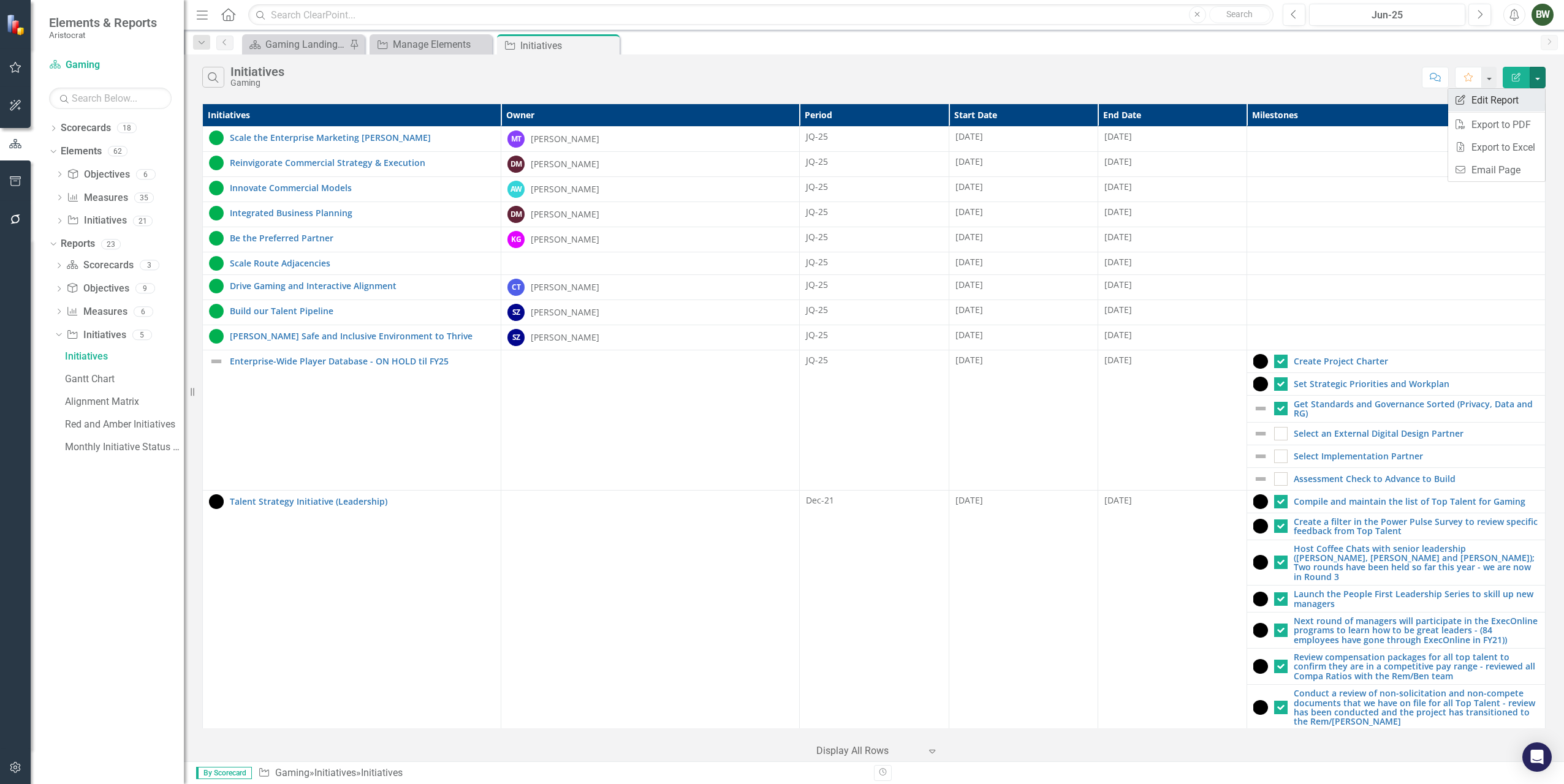 click on "Edit Report Edit Report" at bounding box center [1497, 100] 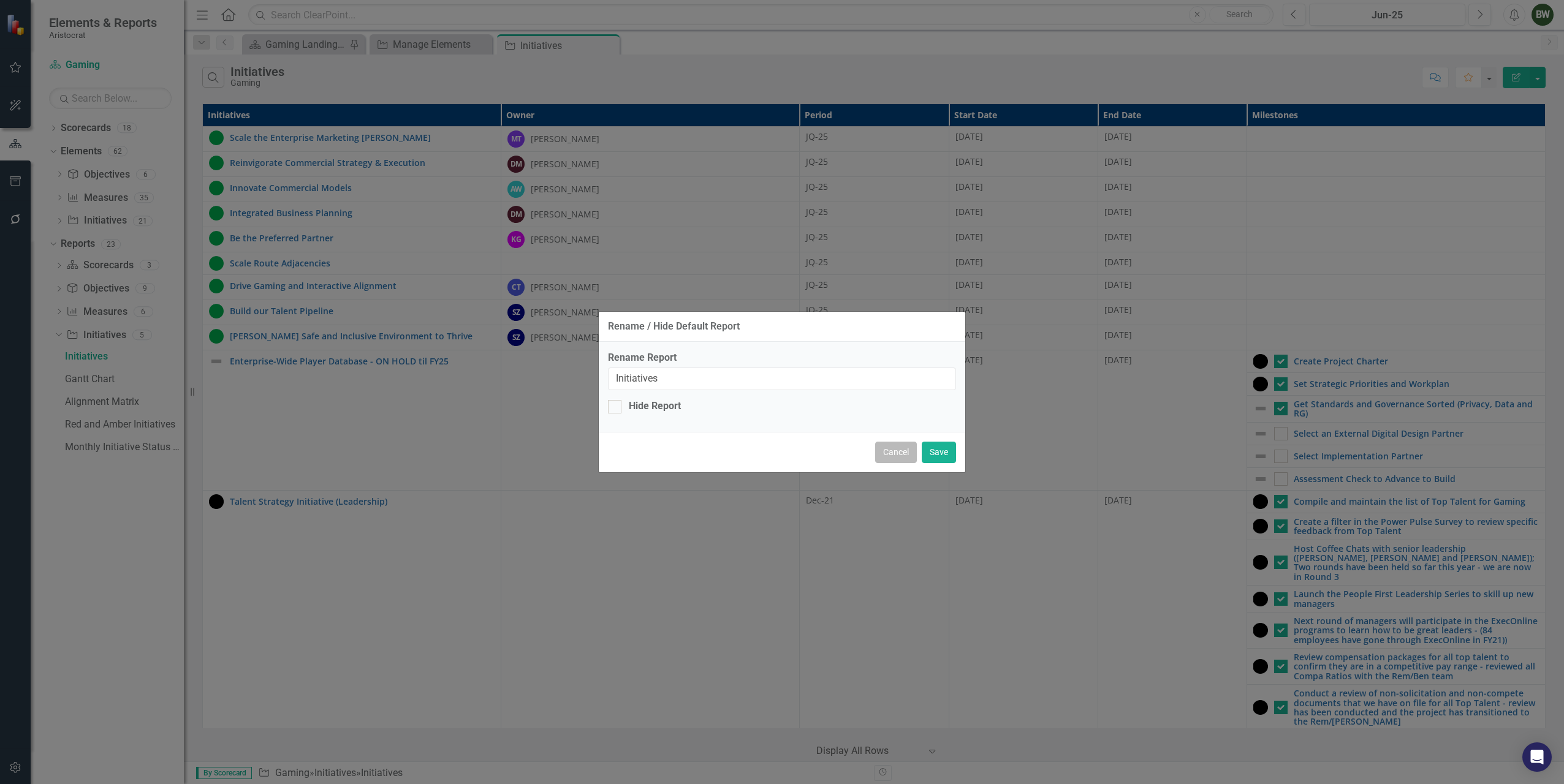 click on "Cancel" at bounding box center [896, 452] 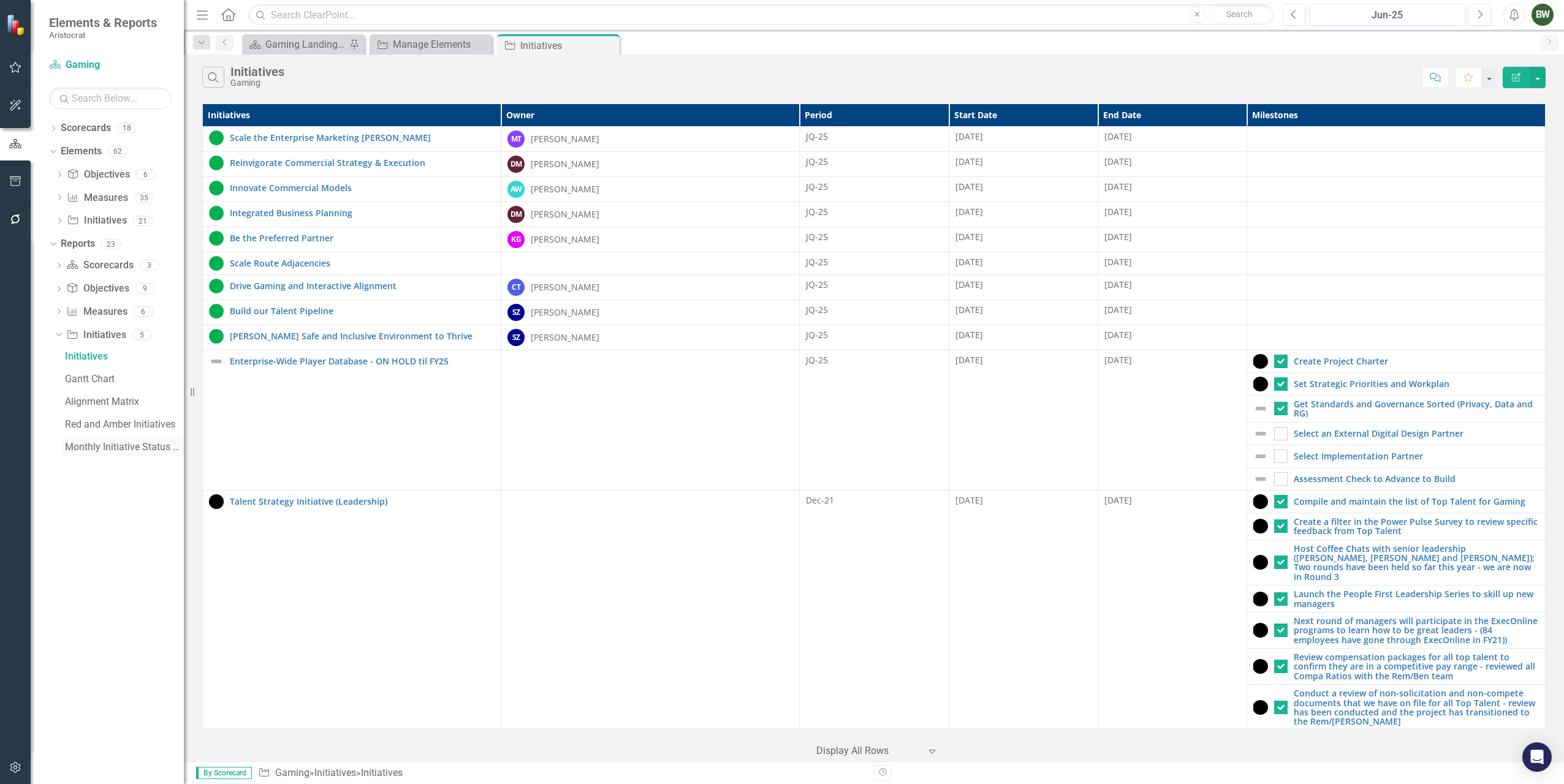 click on "Monthly Initiative Status Report" at bounding box center (124, 447) 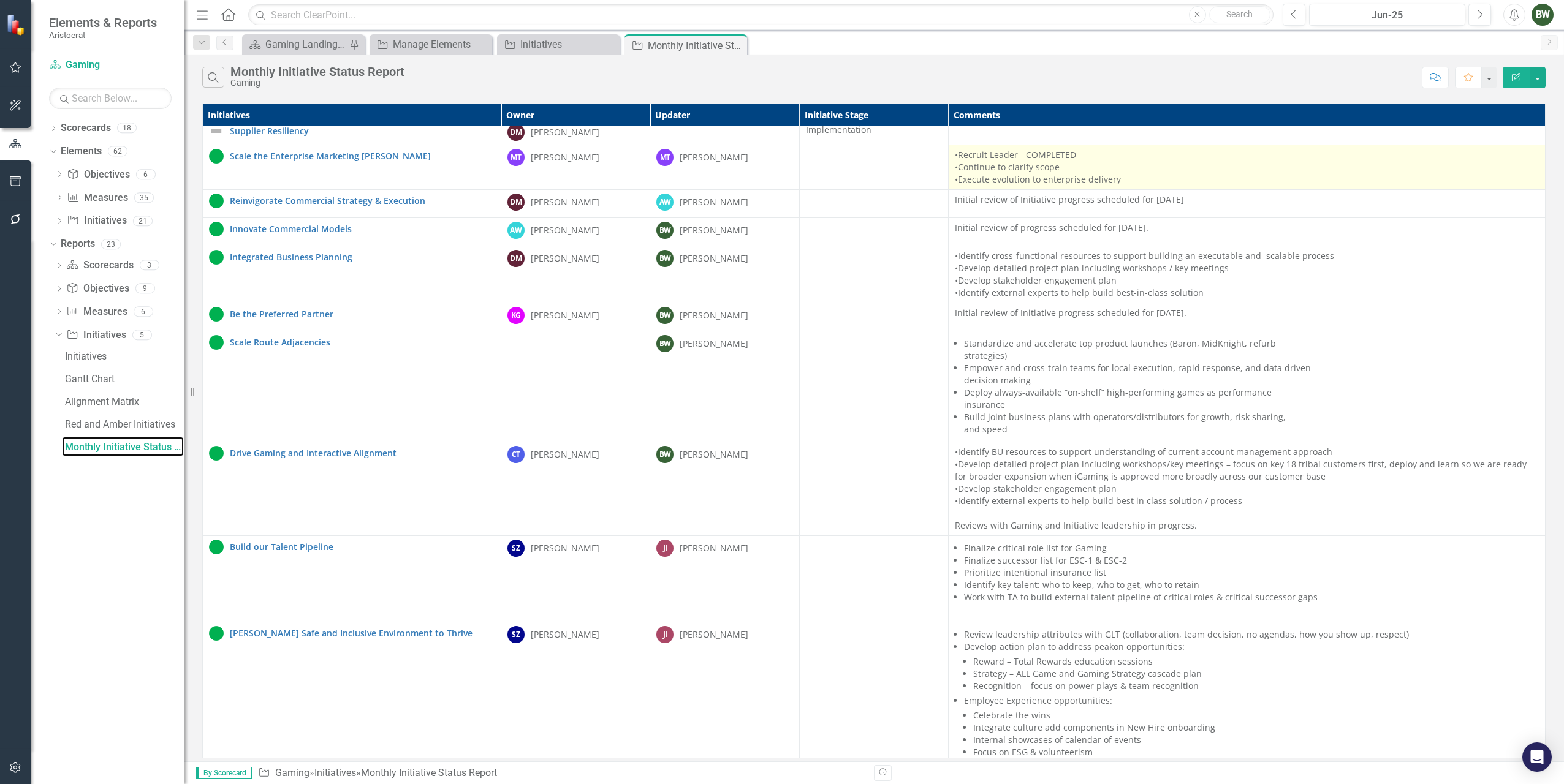 scroll, scrollTop: 0, scrollLeft: 0, axis: both 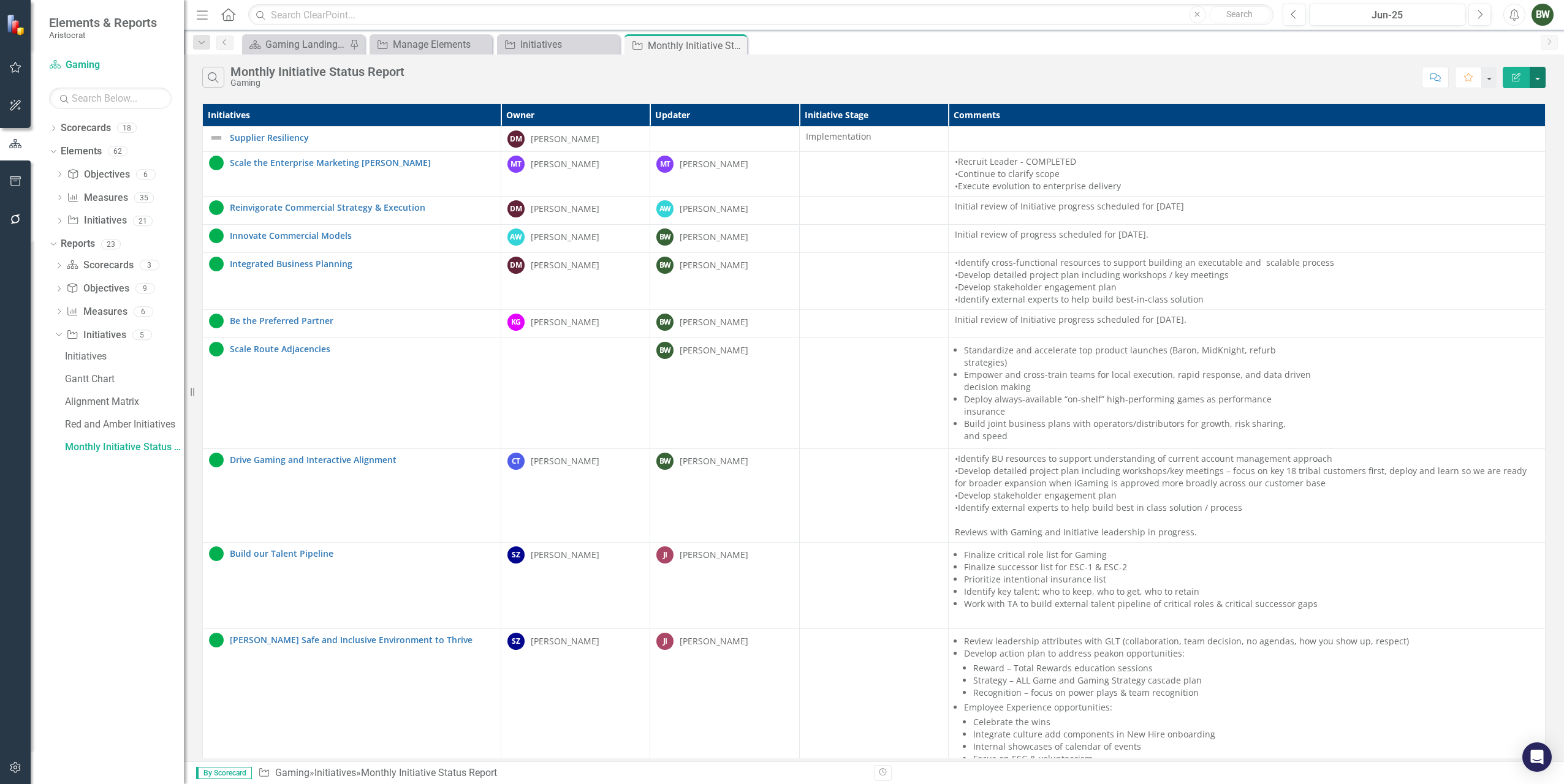 drag, startPoint x: 1045, startPoint y: 115, endPoint x: 1542, endPoint y: 77, distance: 498.4506 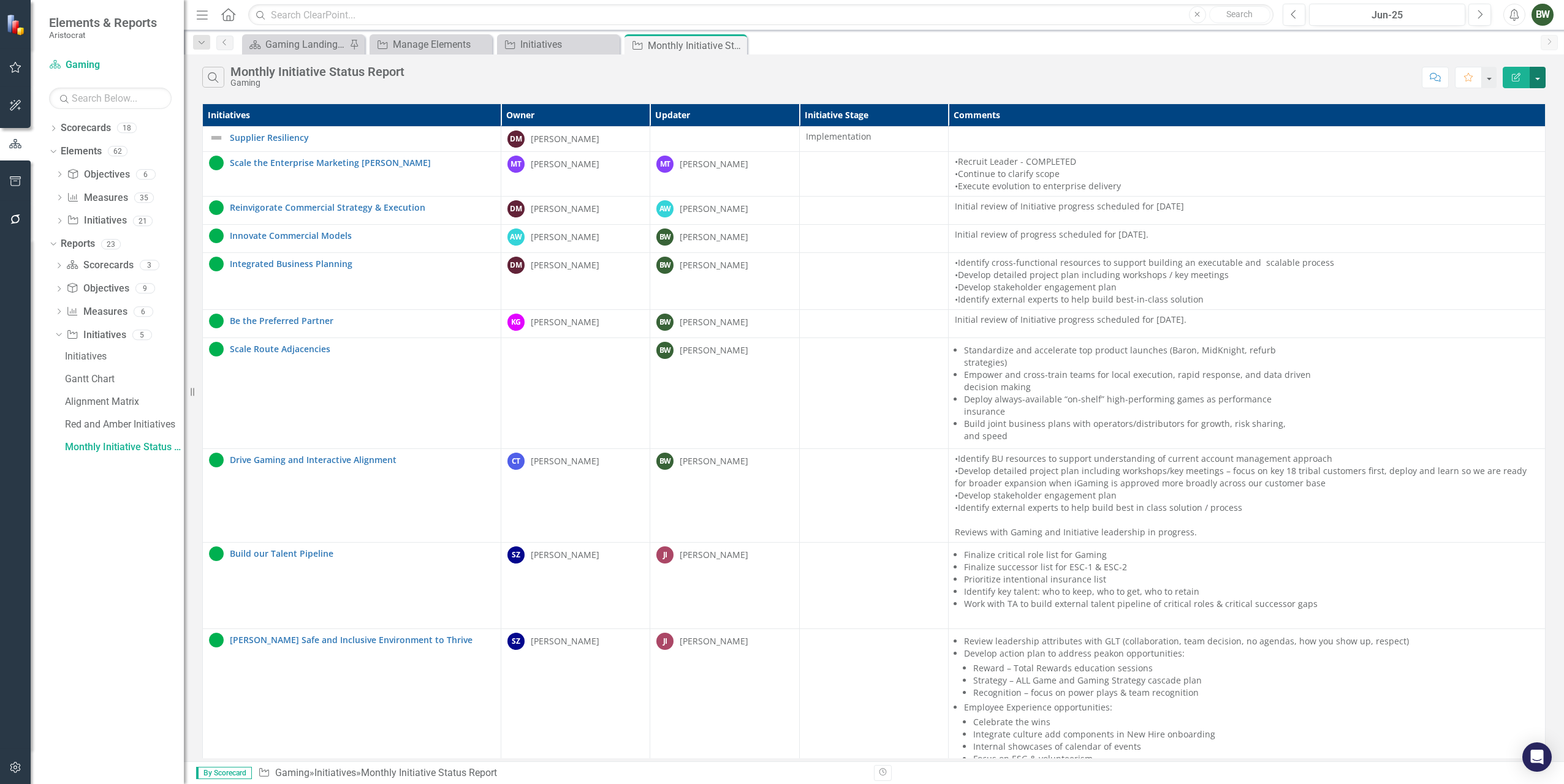 click at bounding box center (1538, 77) 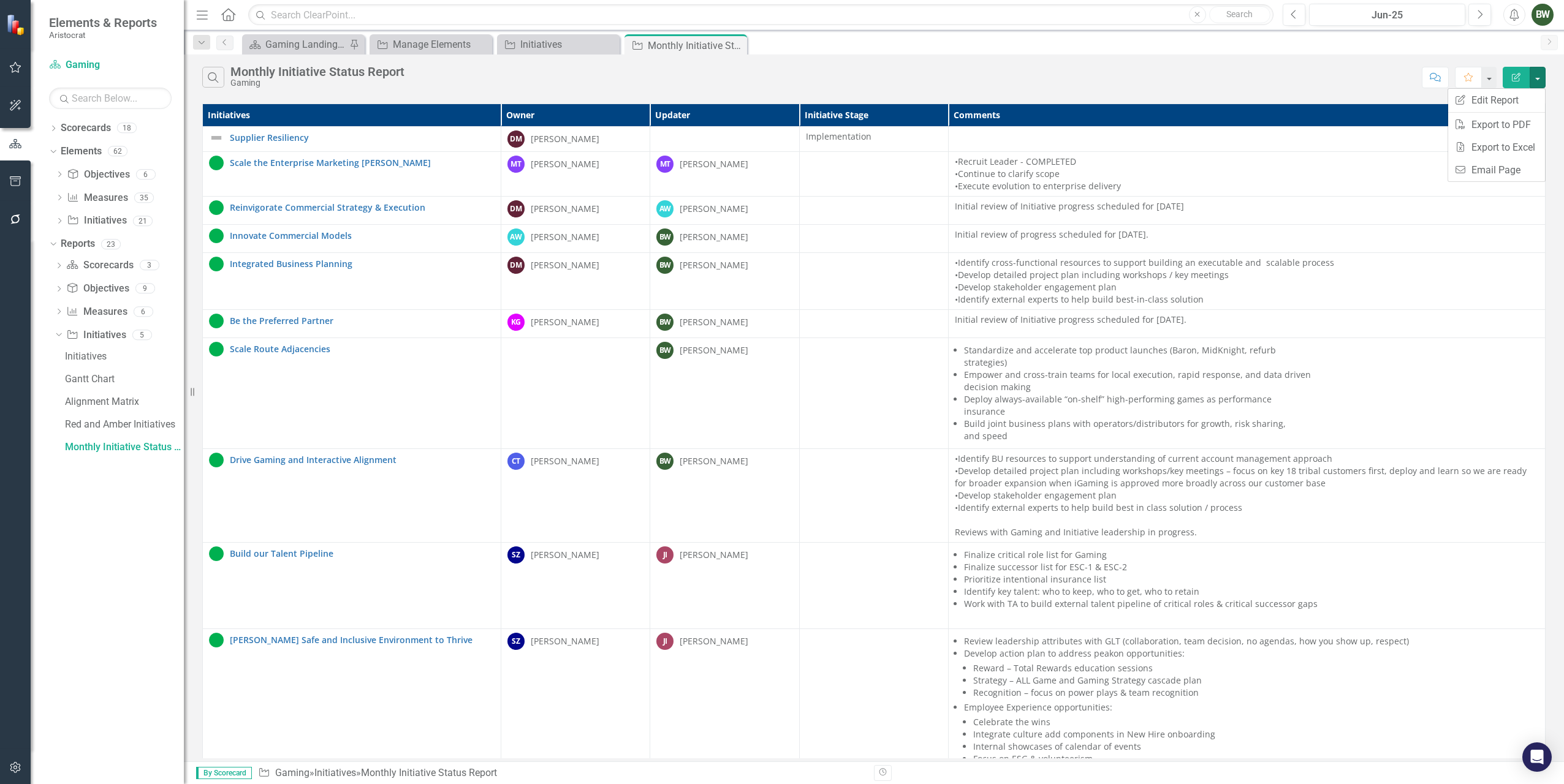 click on "Search Monthly Initiative Status Report Gaming Comment Favorite Edit Report Initiatives Owner Updater Initiative Stage Comments Supplier Resiliency Edit Edit Initiative Link Open Element [PERSON_NAME]  Implementation Scale the Enterprise Marketing [PERSON_NAME] Edit Edit Initiative Link Open Element MT [PERSON_NAME] MT [PERSON_NAME]
•Recruit Leader - COMPLETED
•Continue to clarify scope
•Execute evolution to enterprise delivery
Reinvigorate Commercial Strategy & Execution Edit Edit Initiative Link Open Element [PERSON_NAME] AW [PERSON_NAME]
Initial review of Initiative progress scheduled for [DATE]
Innovate Commercial Models Edit Edit Initiative Link Open Element AW [PERSON_NAME] BW [PERSON_NAME] Initial review of progress scheduled for [DATE]. Integrated Business Planning Edit Edit Initiative Link Open Element [PERSON_NAME] BW [PERSON_NAME]
•Identify cross-functional resources to support building an executable and  scalable process
Be the Preferred Partner Edit Link" at bounding box center [874, 408] 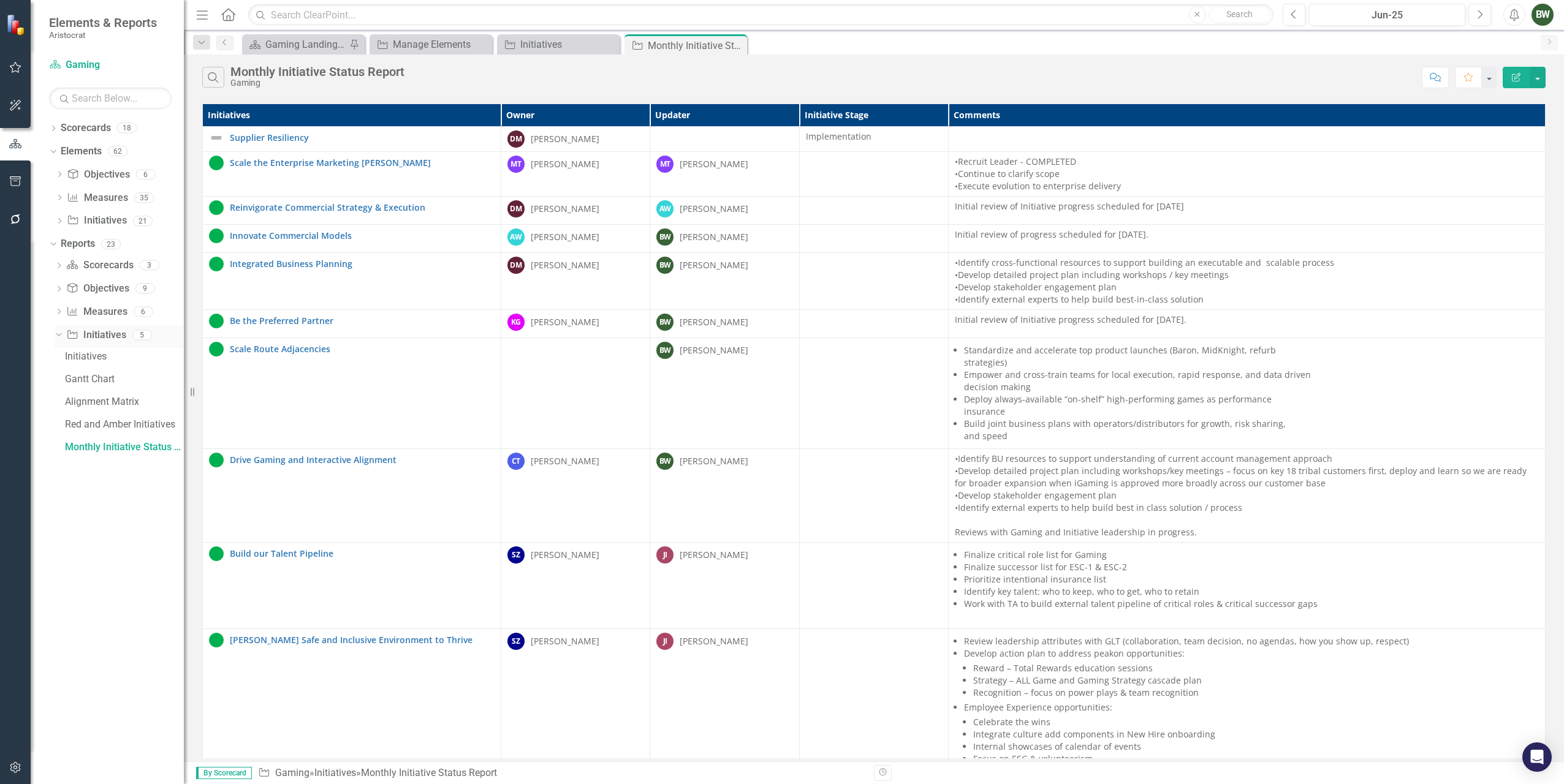 click on "Initiative Initiatives" at bounding box center (96, 335) 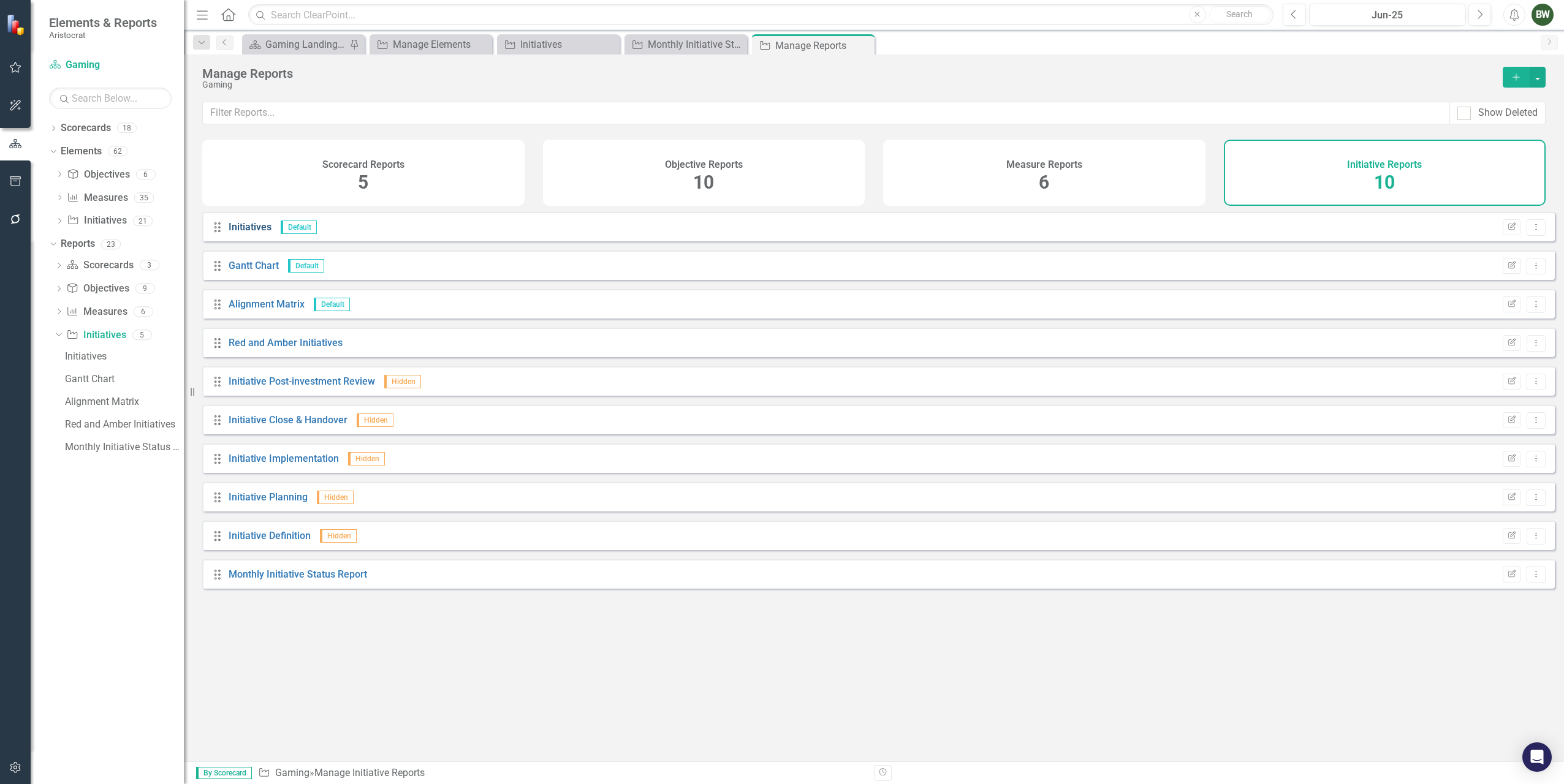 click on "Initiatives" at bounding box center (250, 227) 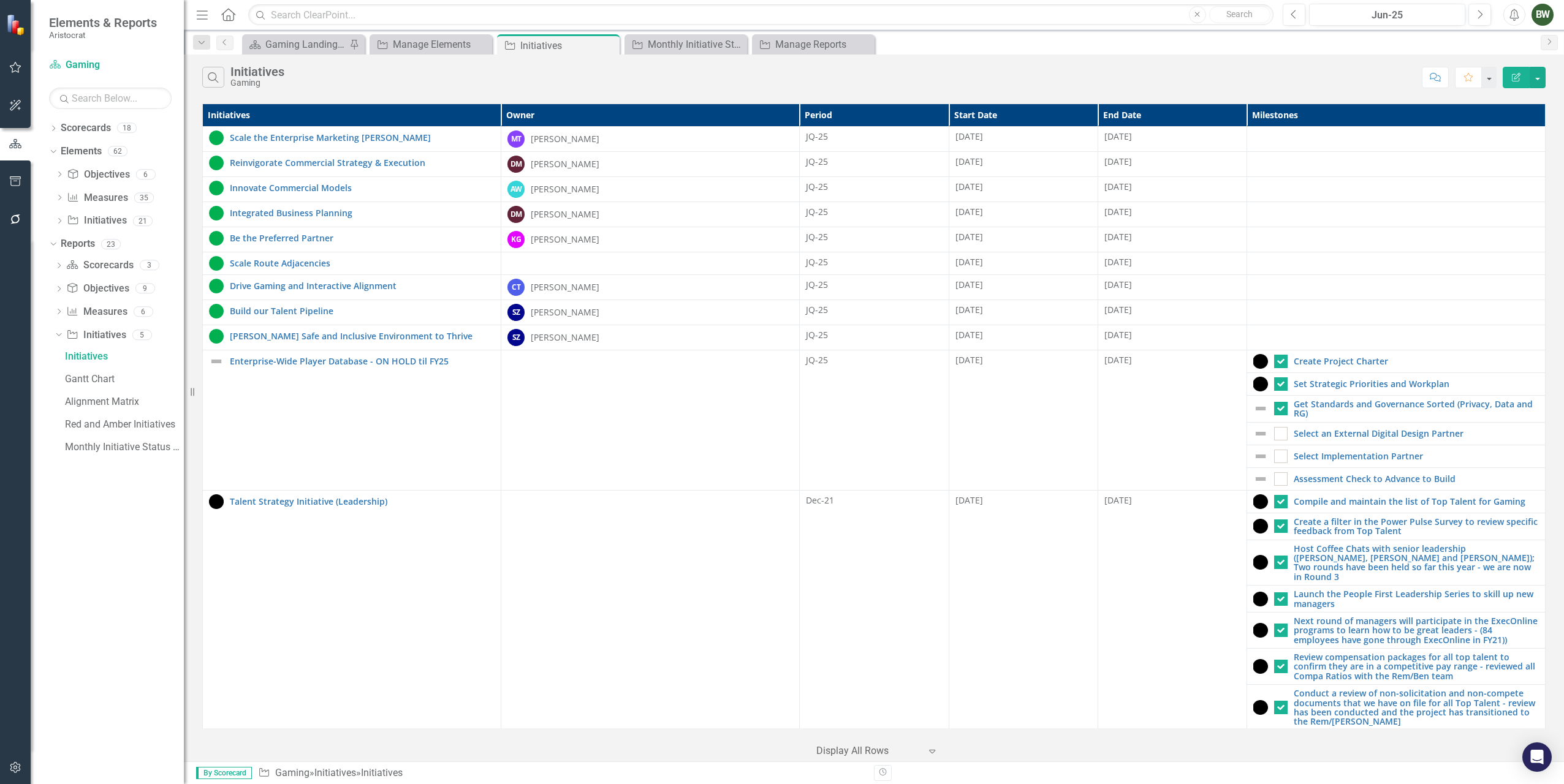 drag, startPoint x: 821, startPoint y: 113, endPoint x: 1352, endPoint y: 82, distance: 531.90413 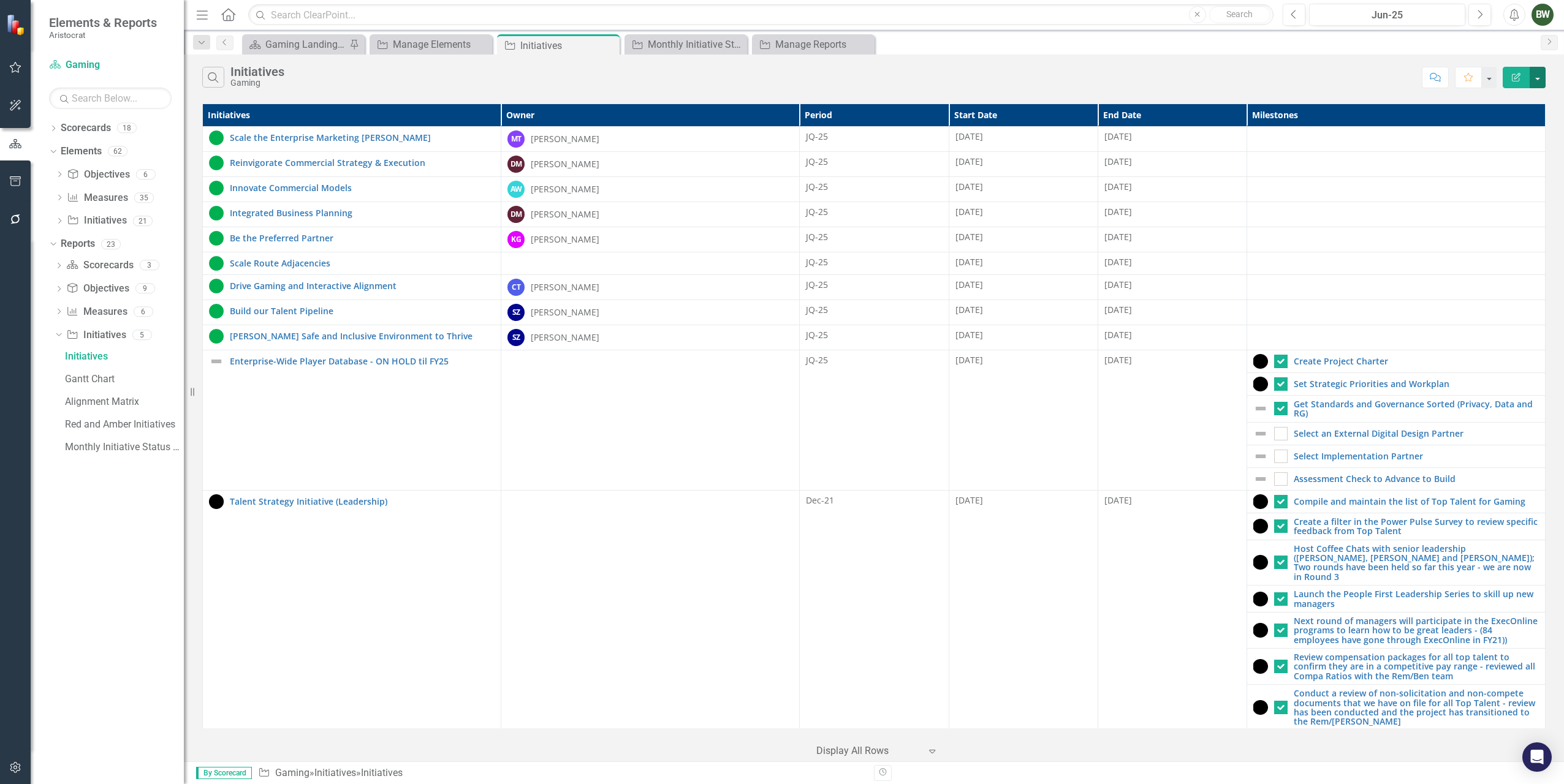 click at bounding box center (1538, 77) 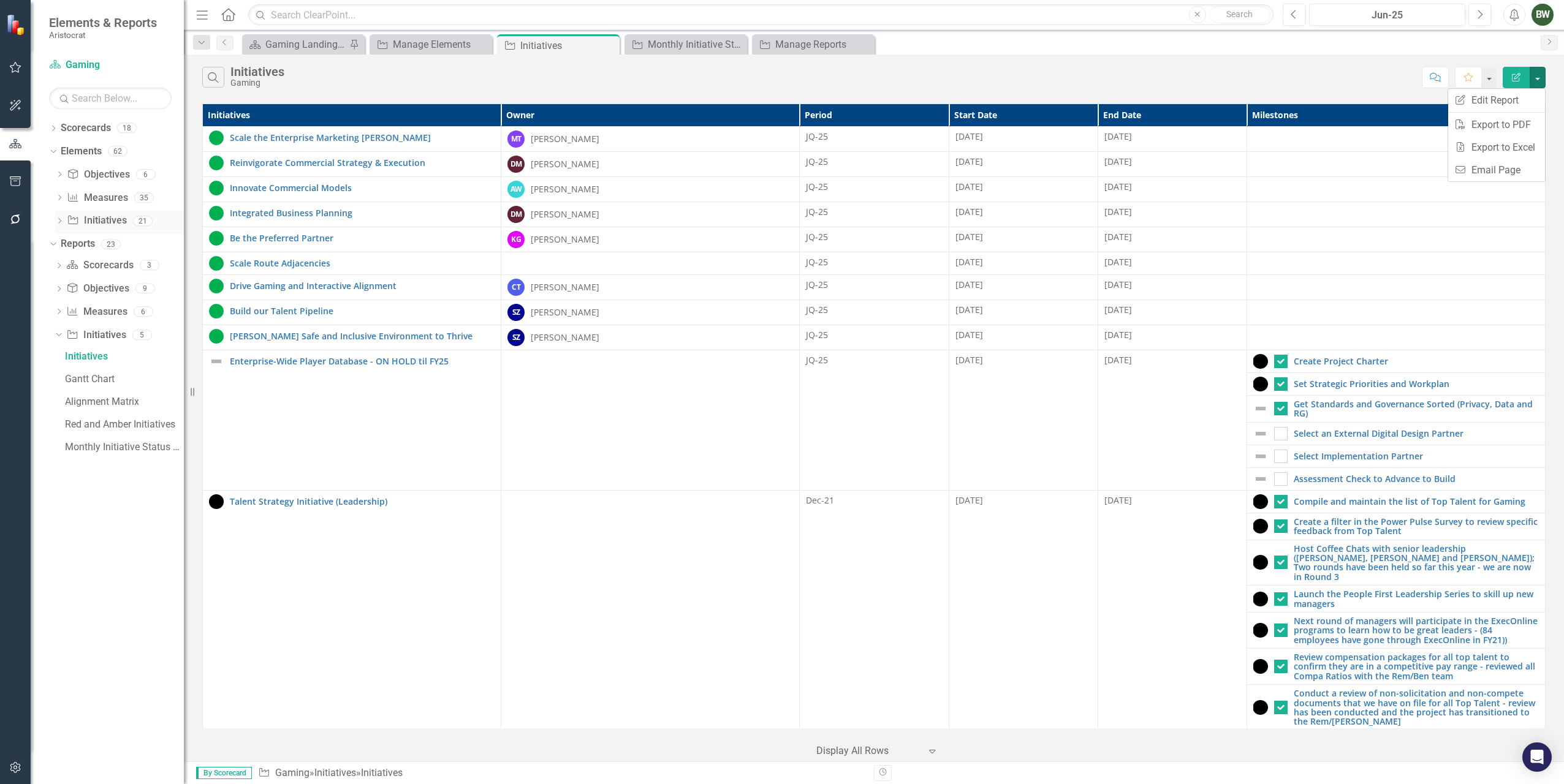 click on "Initiative Initiatives" at bounding box center [96, 221] 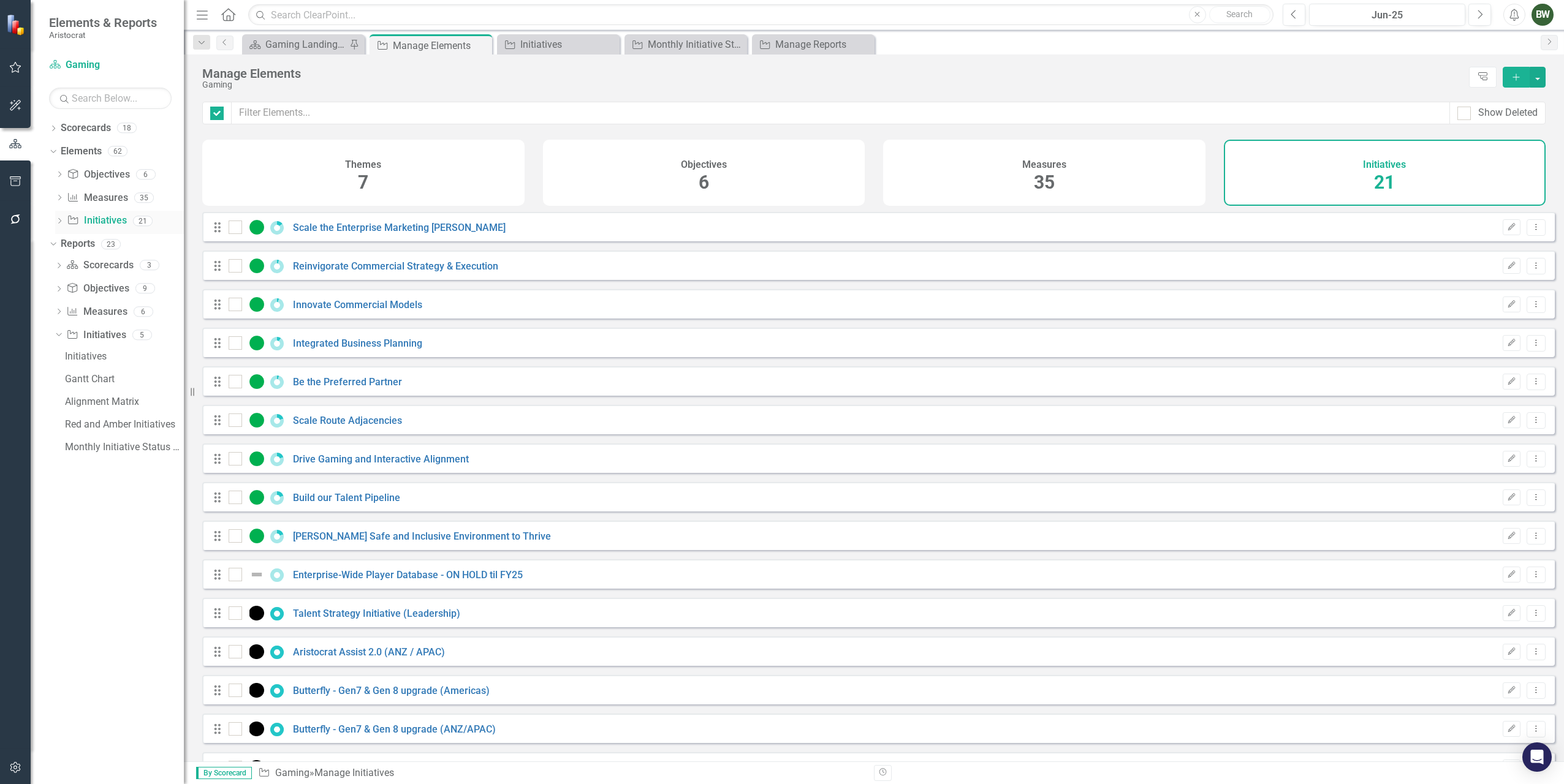 checkbox on "false" 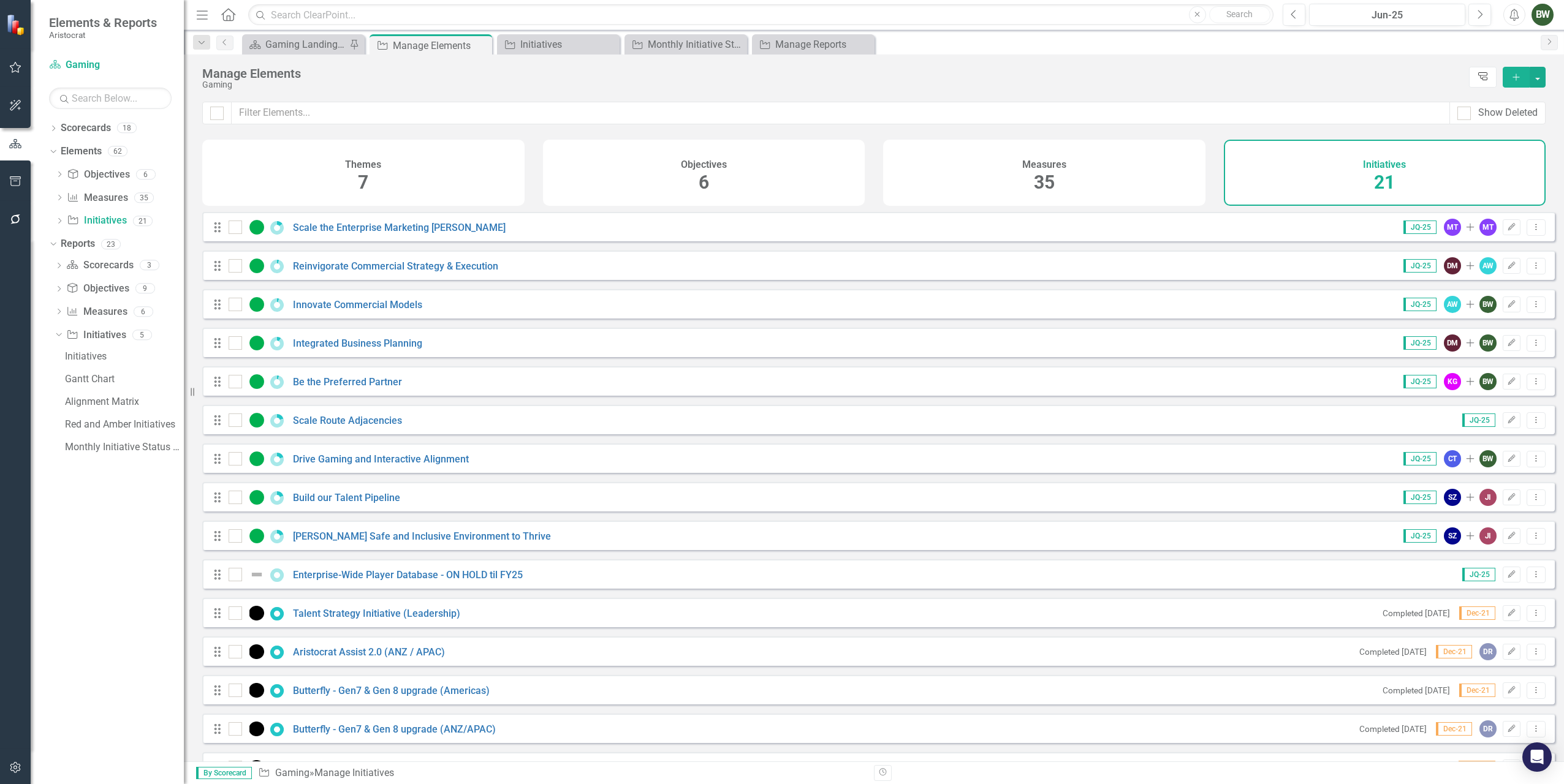 click on "Tree Explorer" 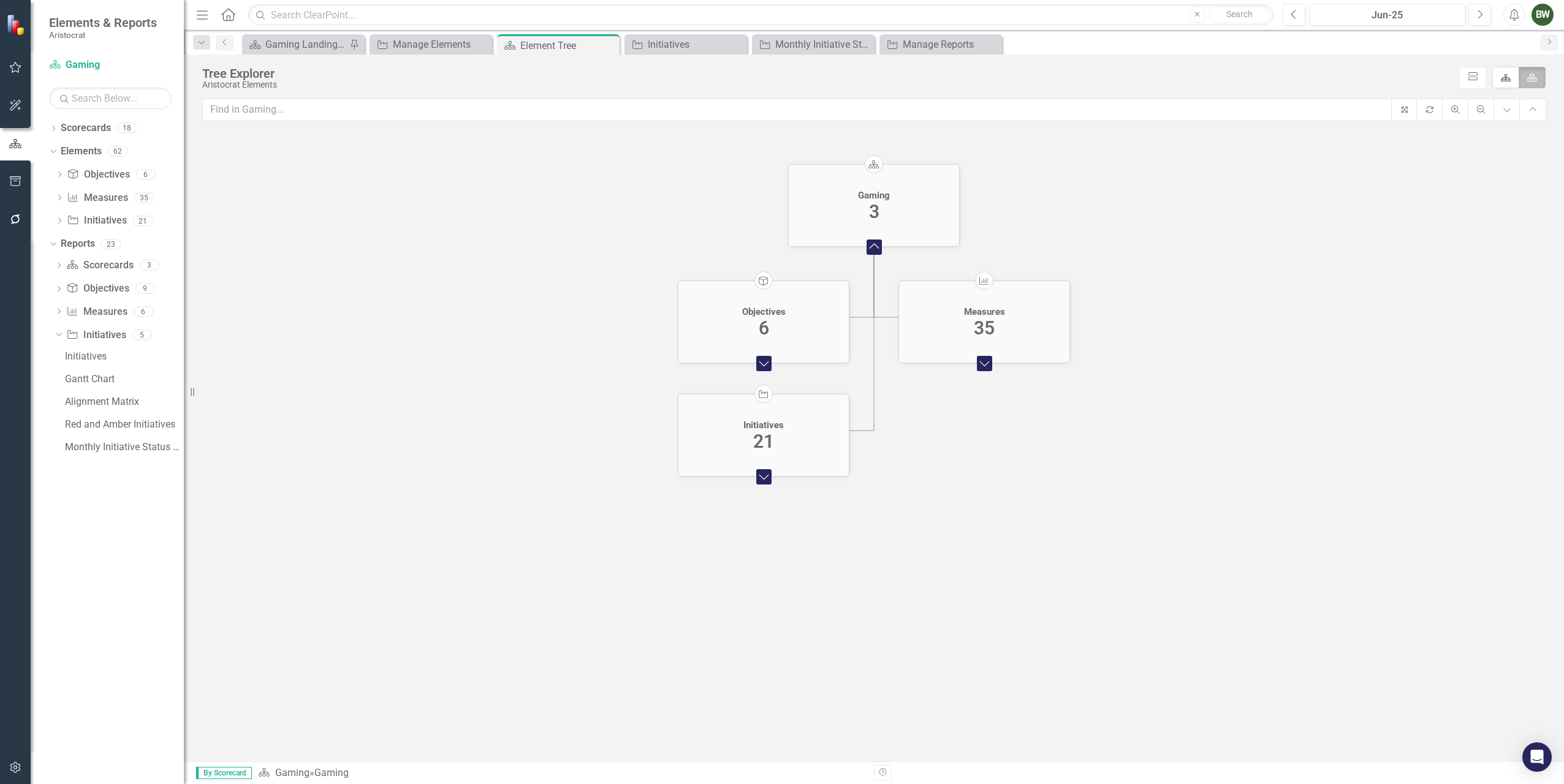click on "Expand Chart" 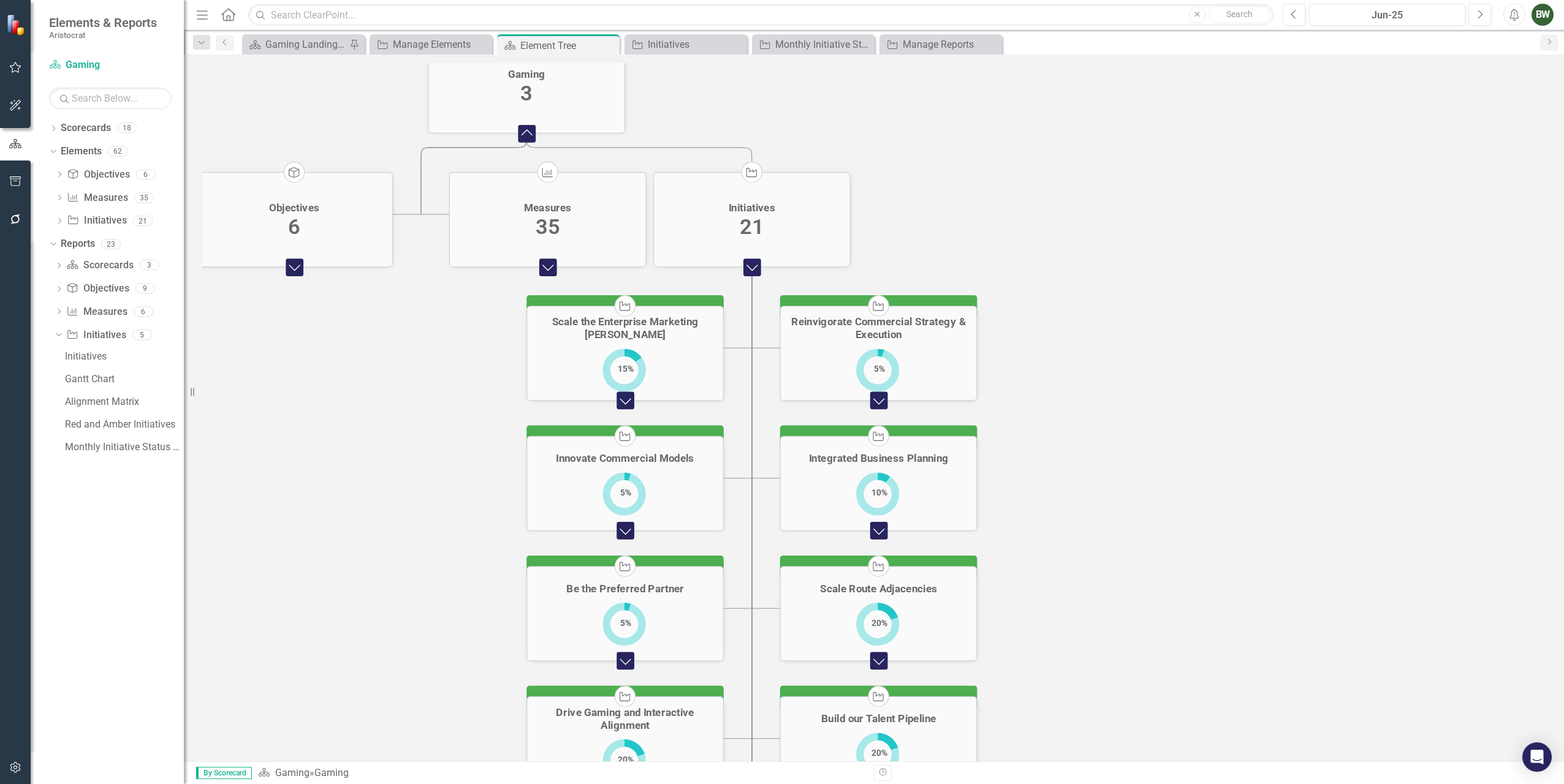 scroll, scrollTop: 92, scrollLeft: 0, axis: vertical 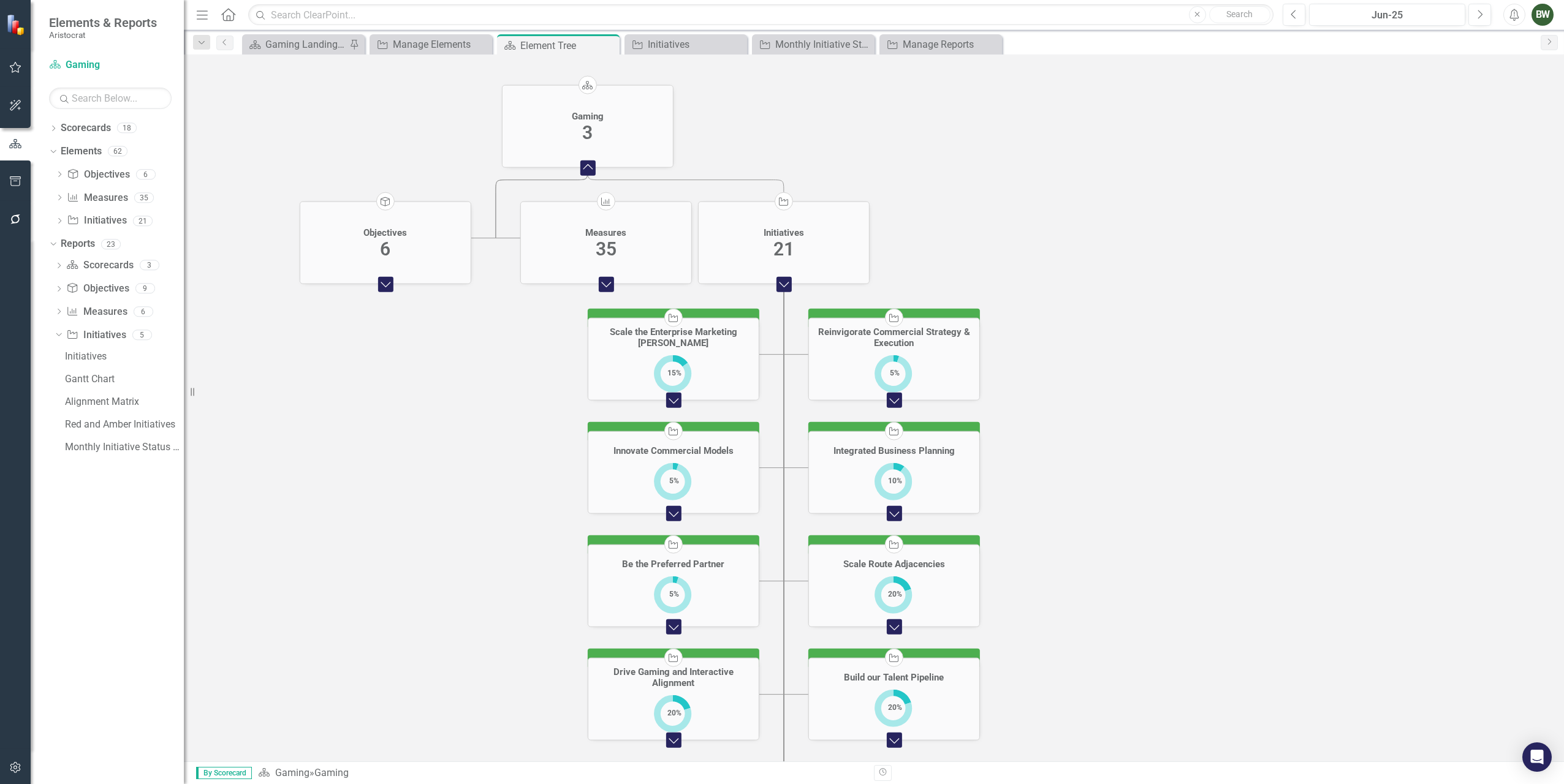 click on "Expand Chart" 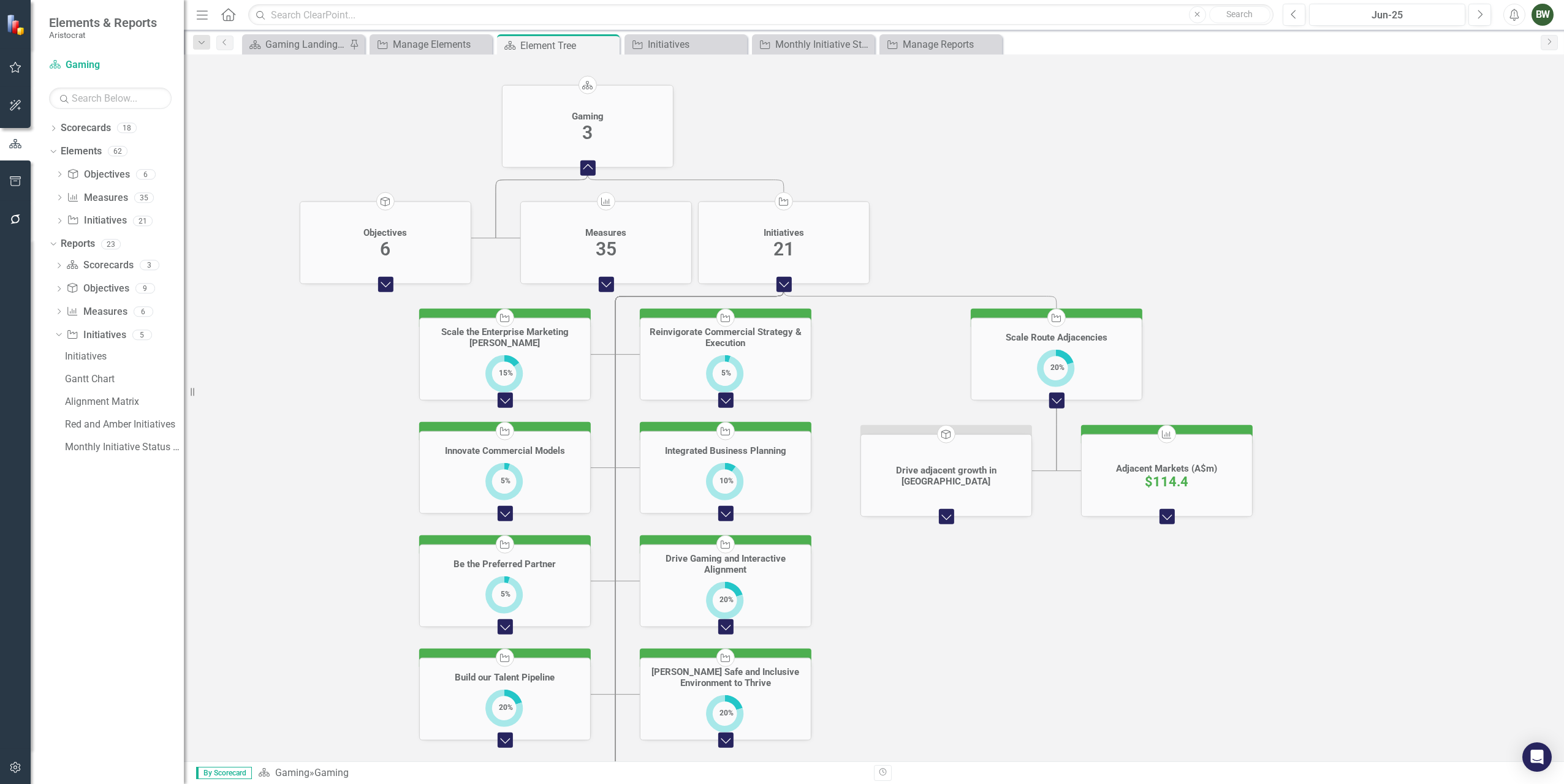 click on "Expand Chart" 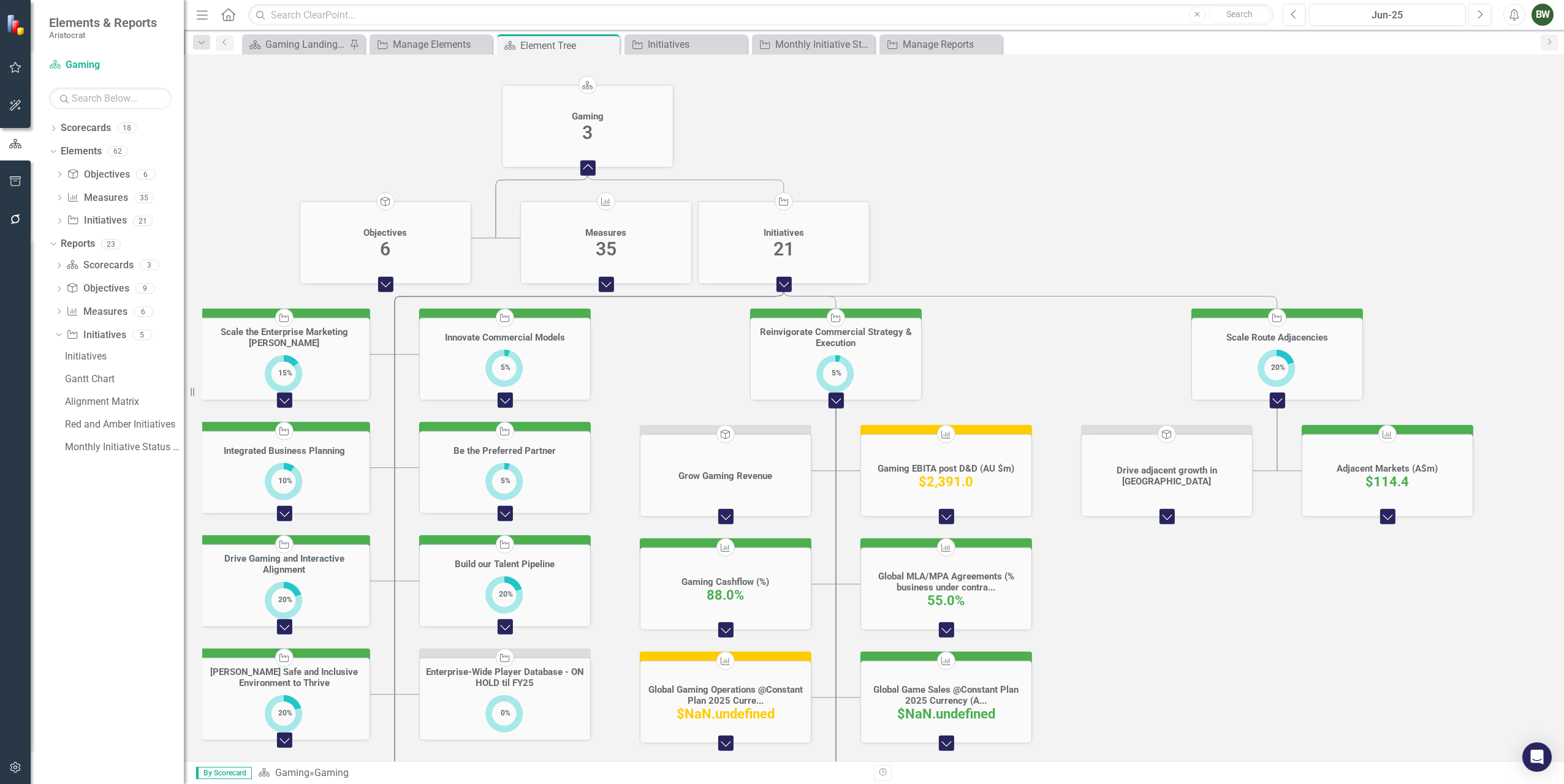 click on "Expand Chart" 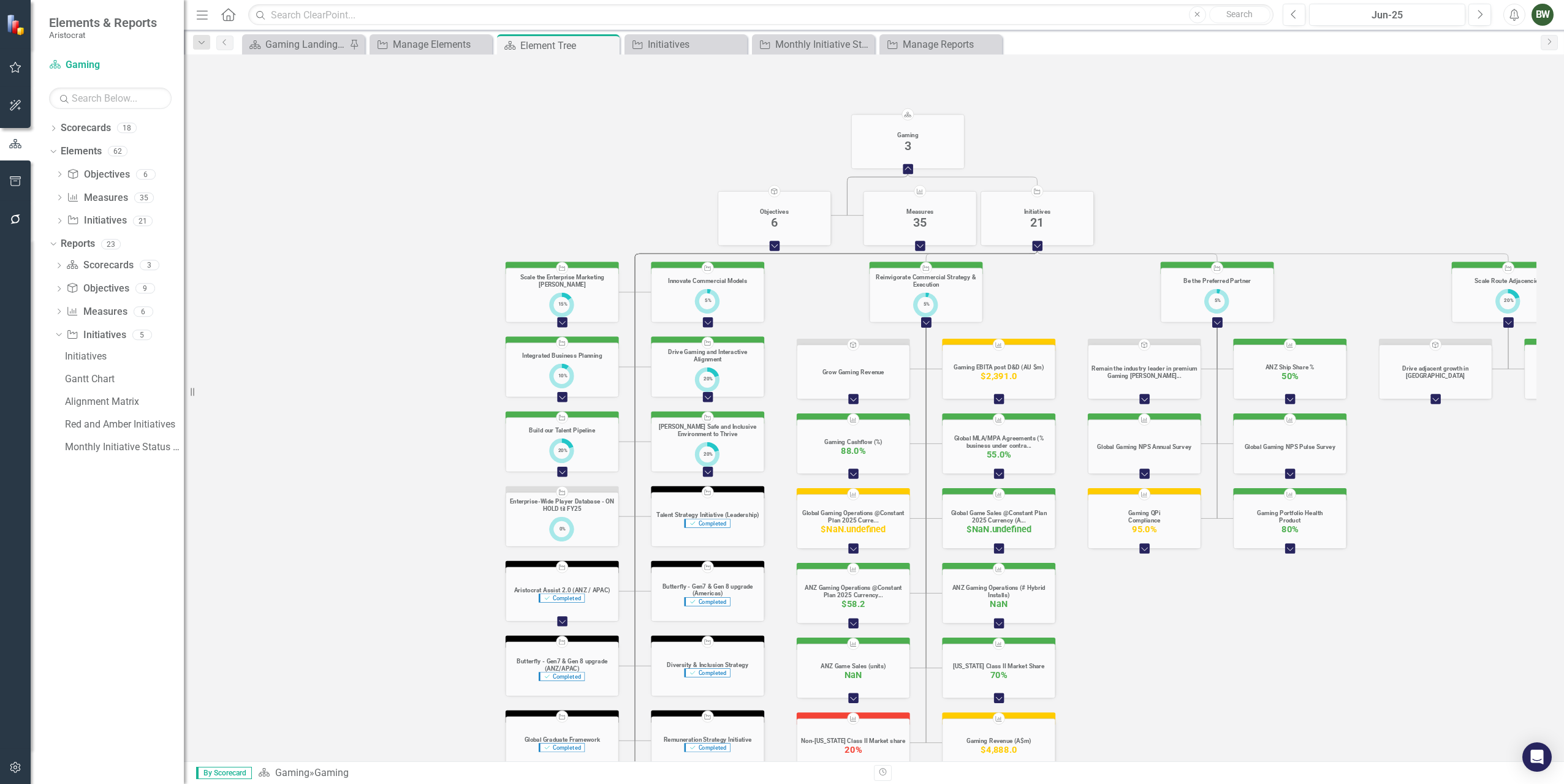 scroll, scrollTop: 0, scrollLeft: 0, axis: both 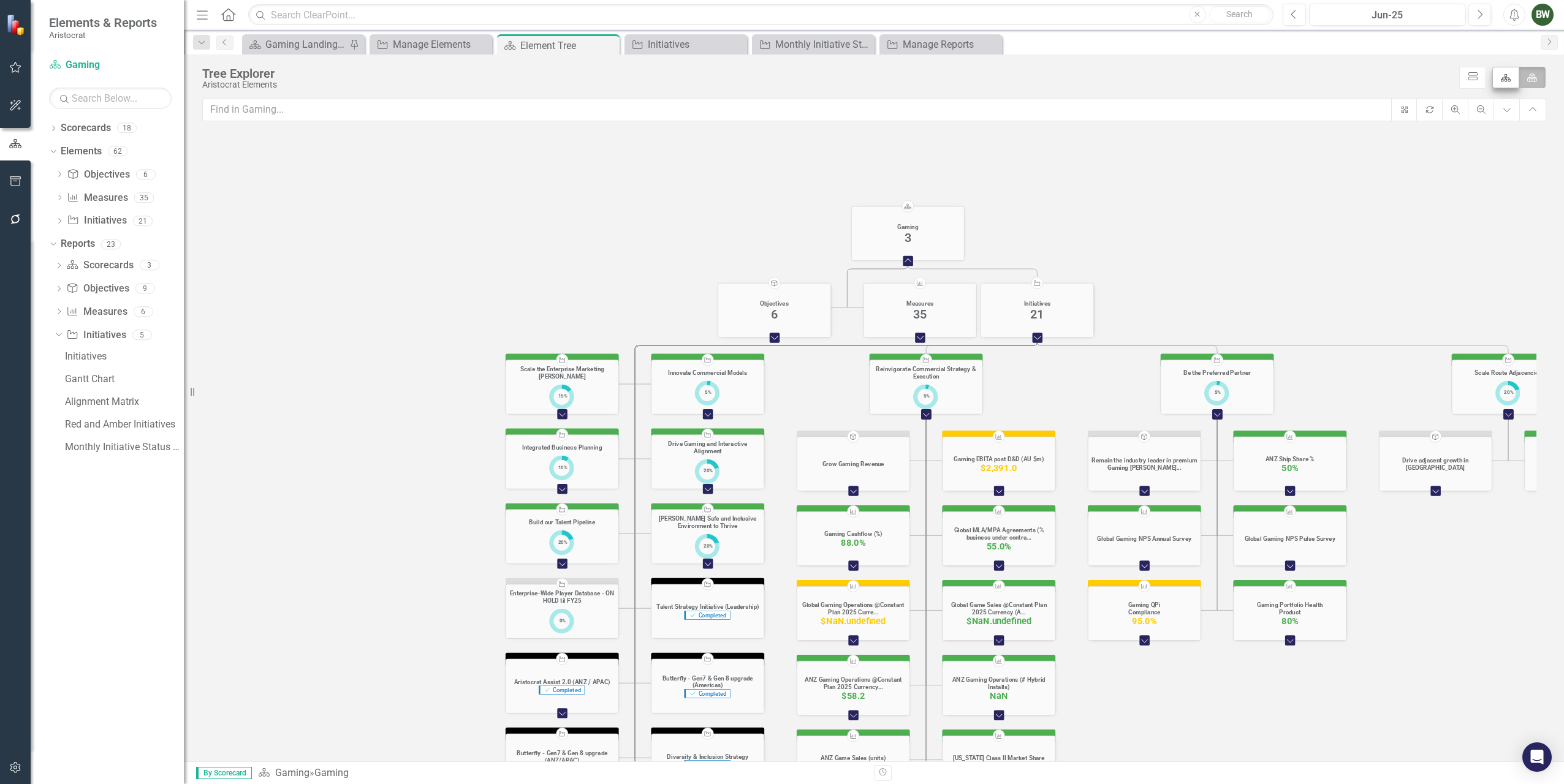 click on "Scorecard" at bounding box center [1506, 77] 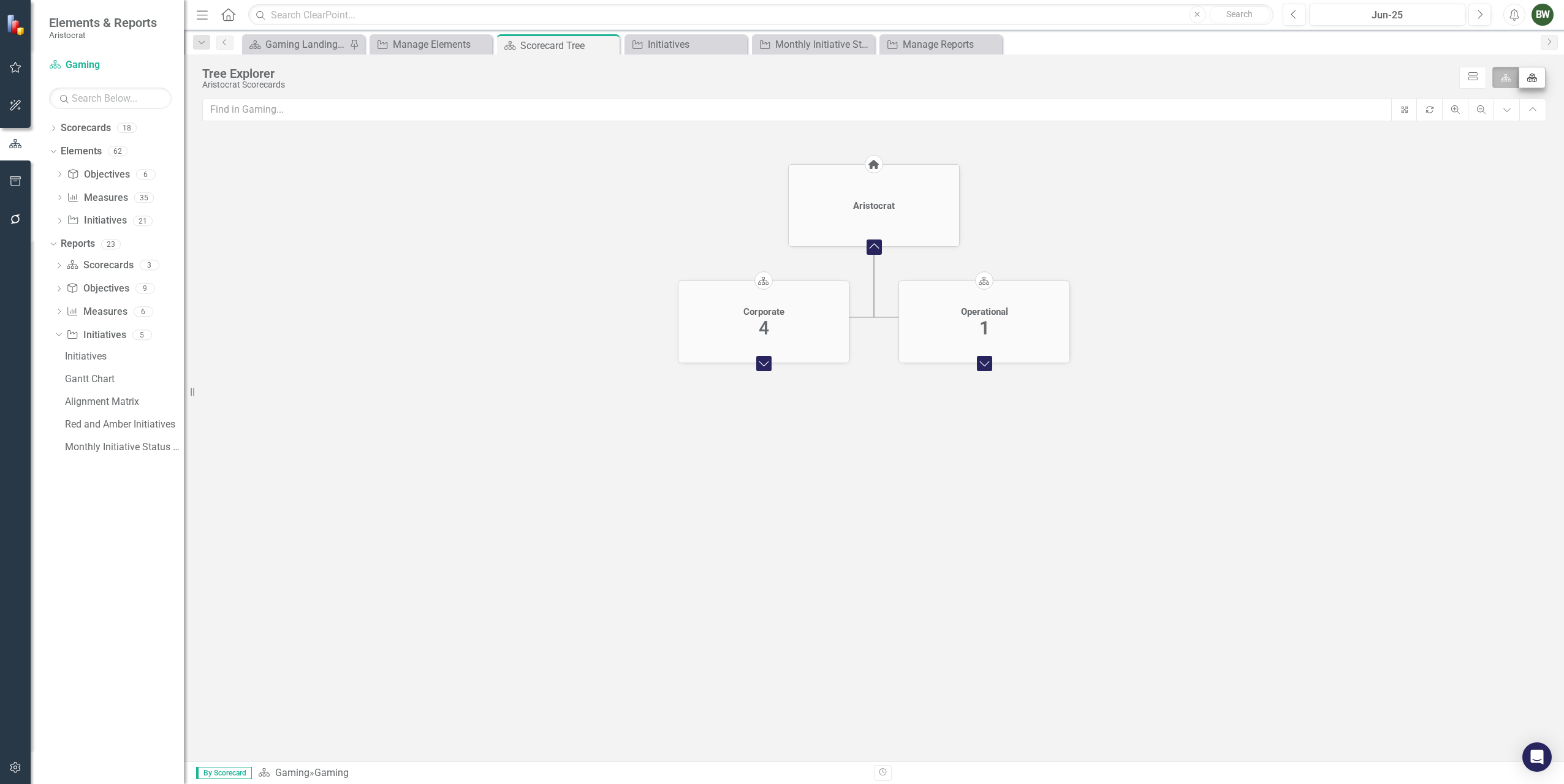 click on "Element" at bounding box center [1532, 77] 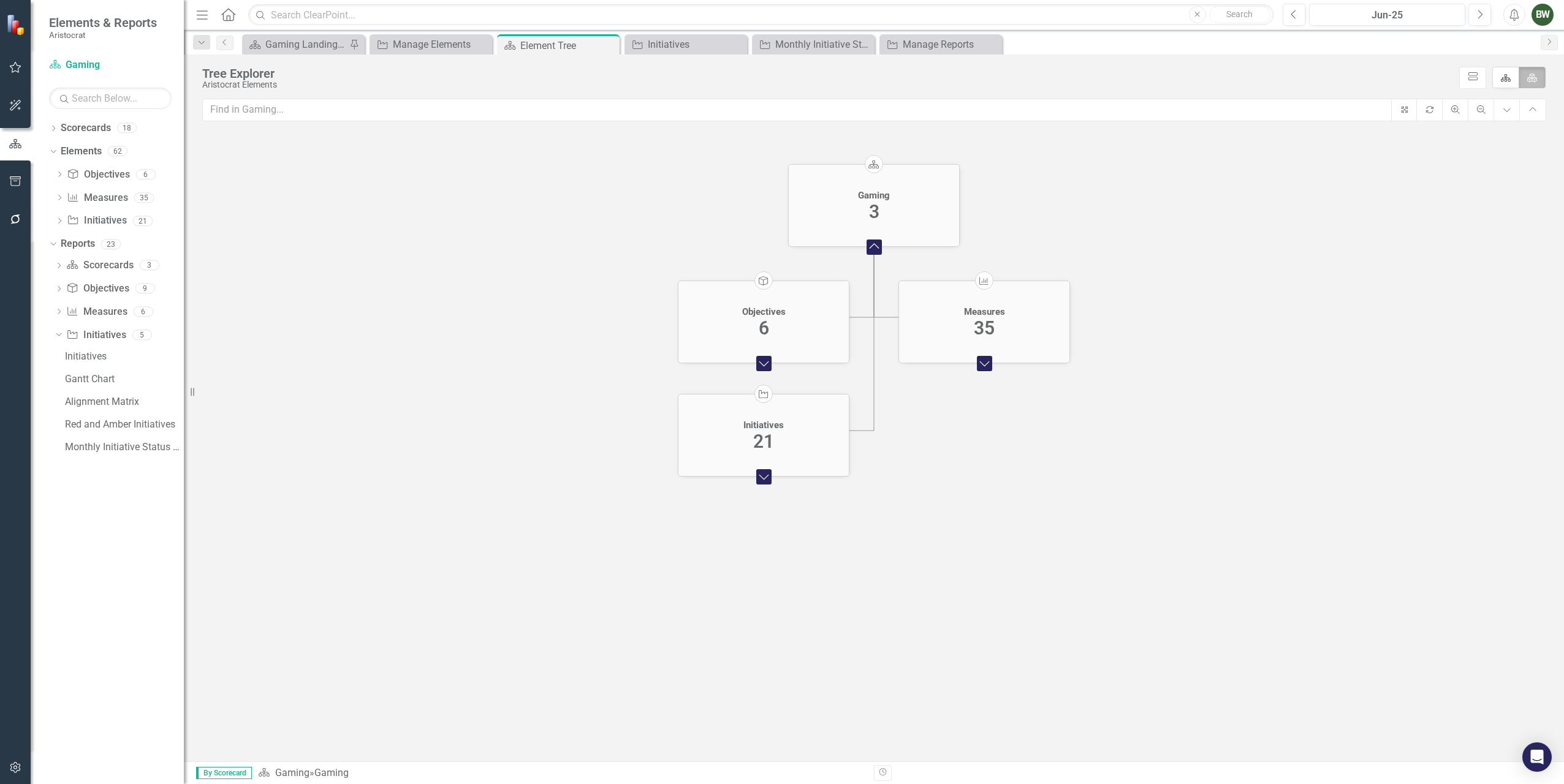 click on "Expand Chart" 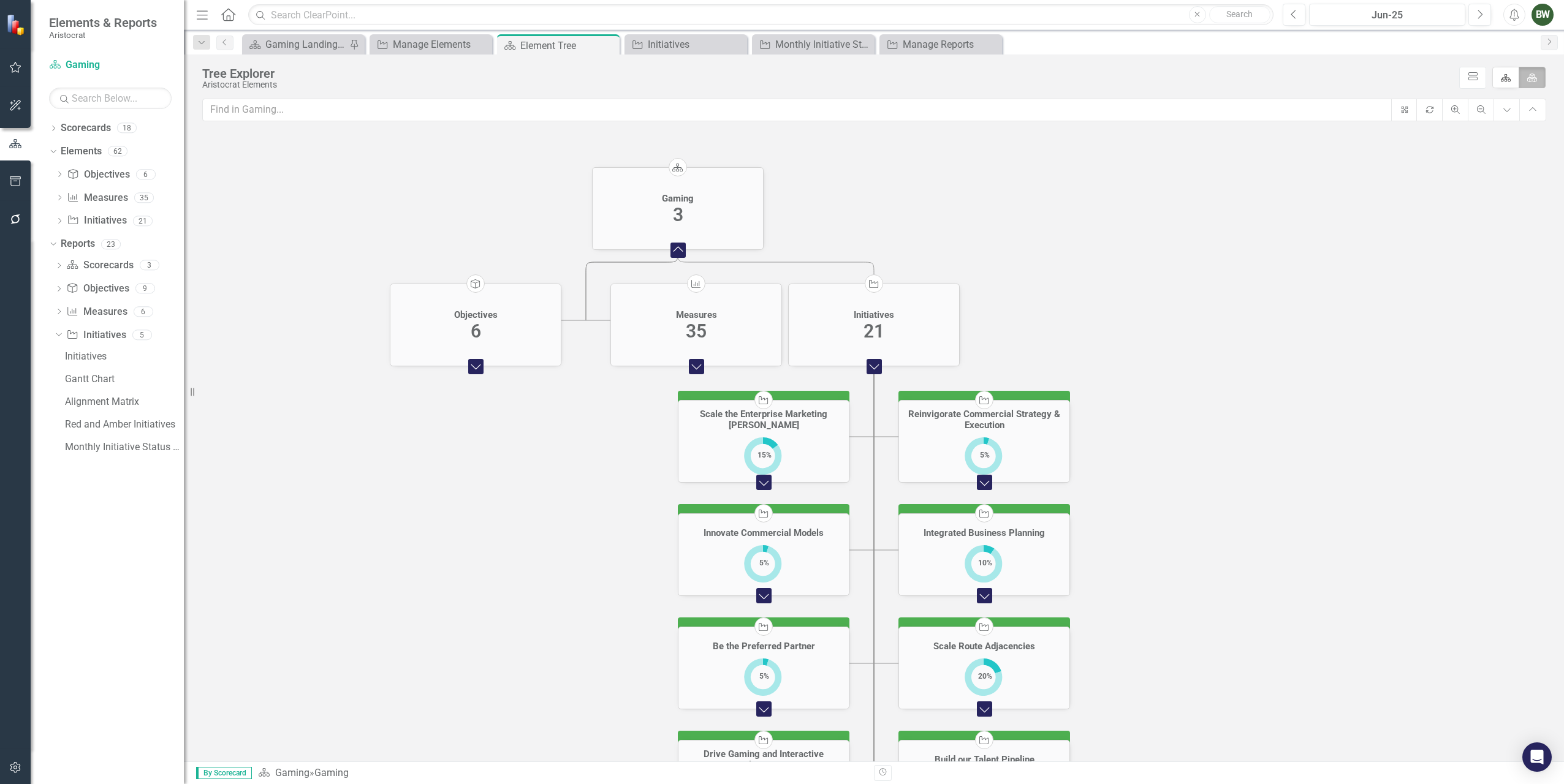 click on "Expand Chart" 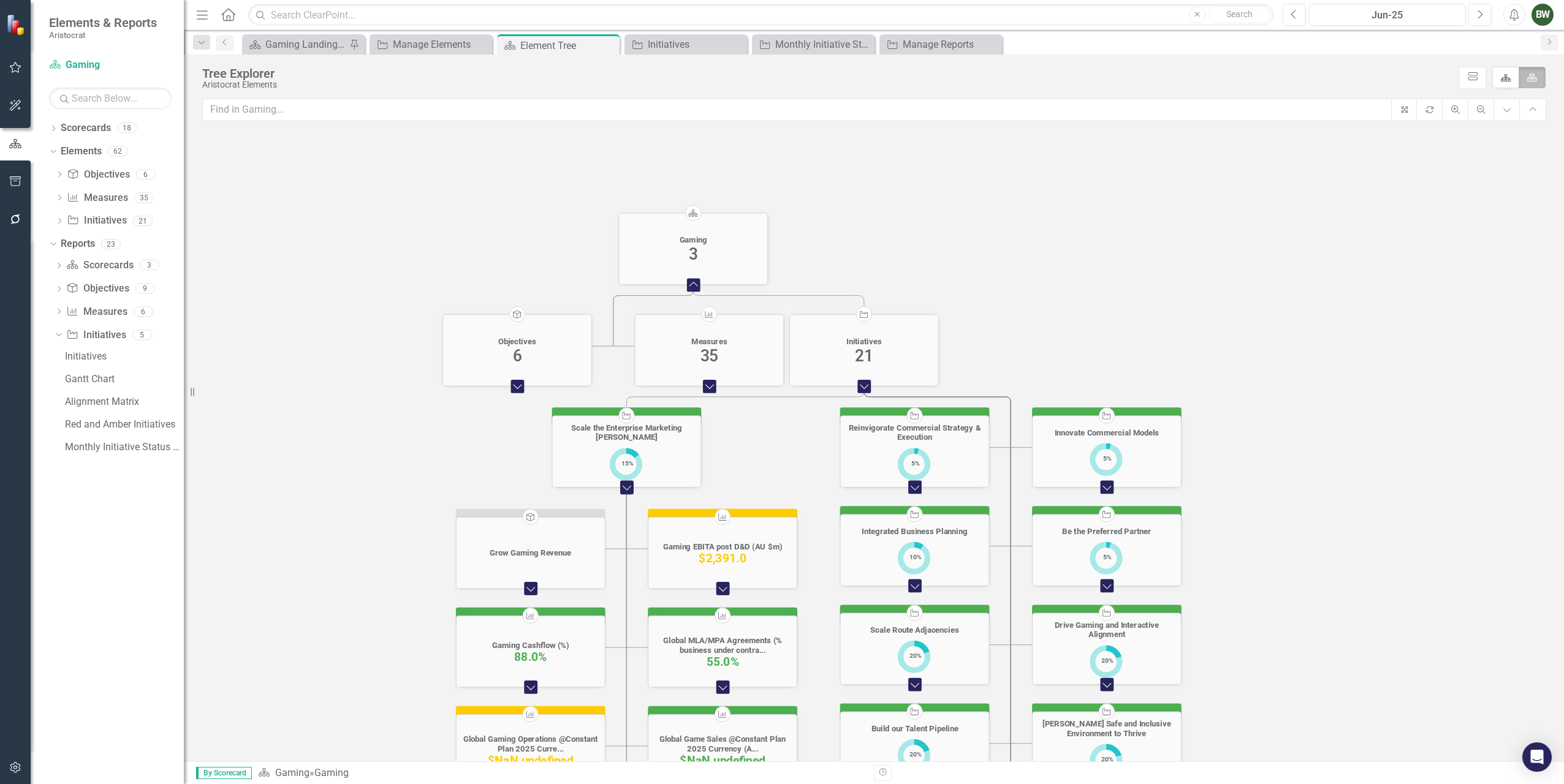 click on "Collapse Chart" 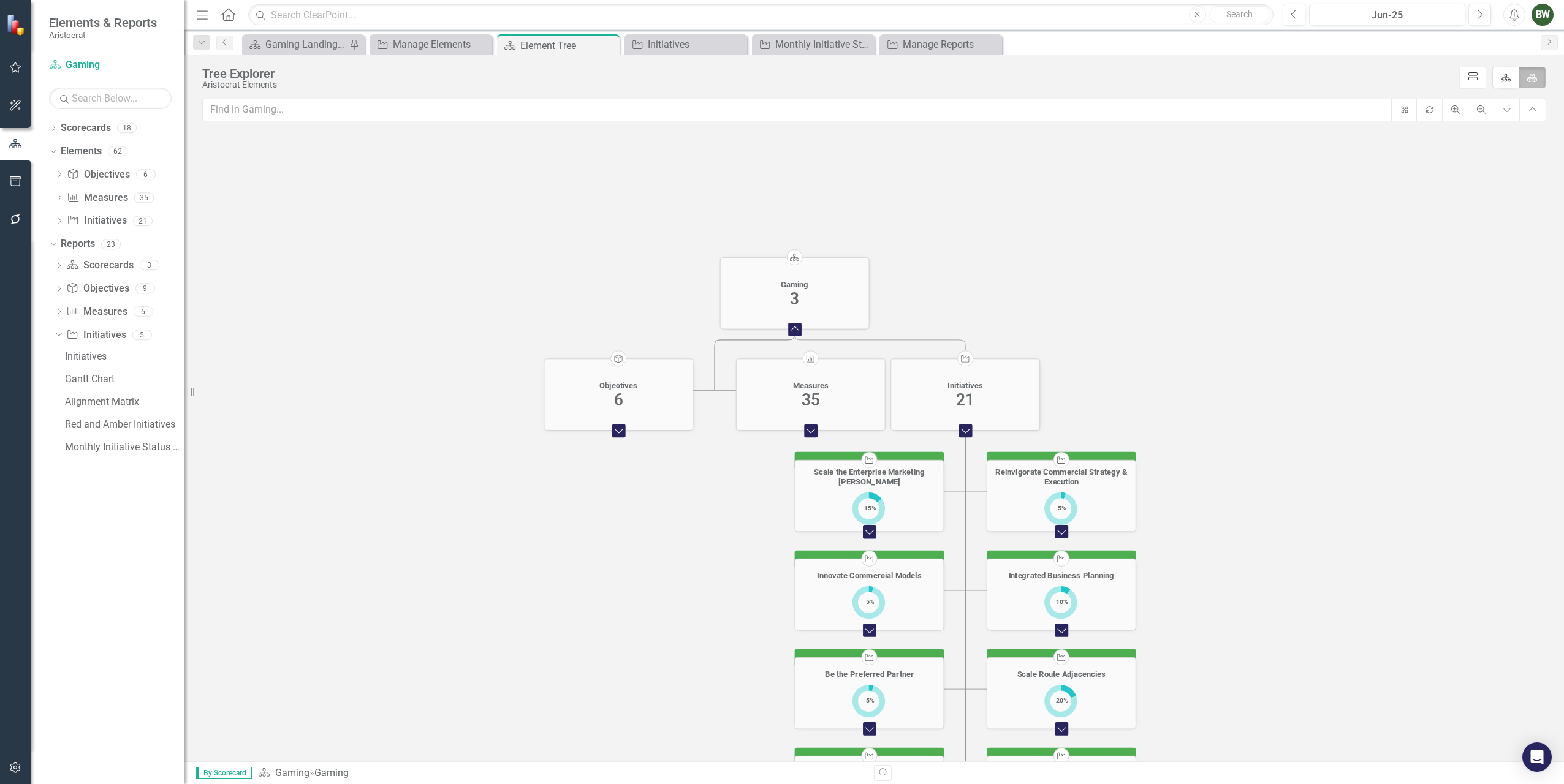 click on "icon.diagramCells" at bounding box center (1473, 78) 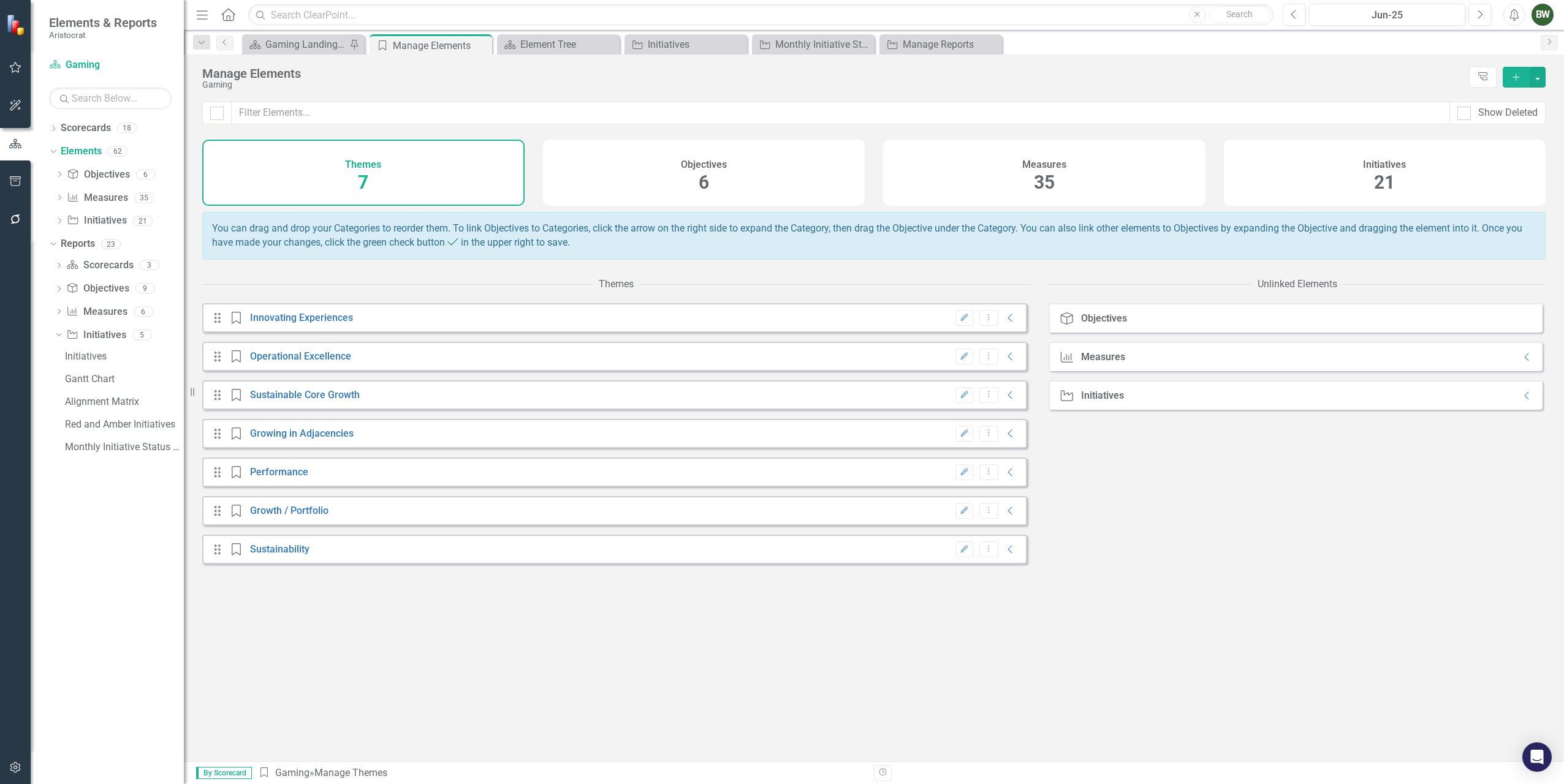 click on "Initiatives" at bounding box center (1384, 165) 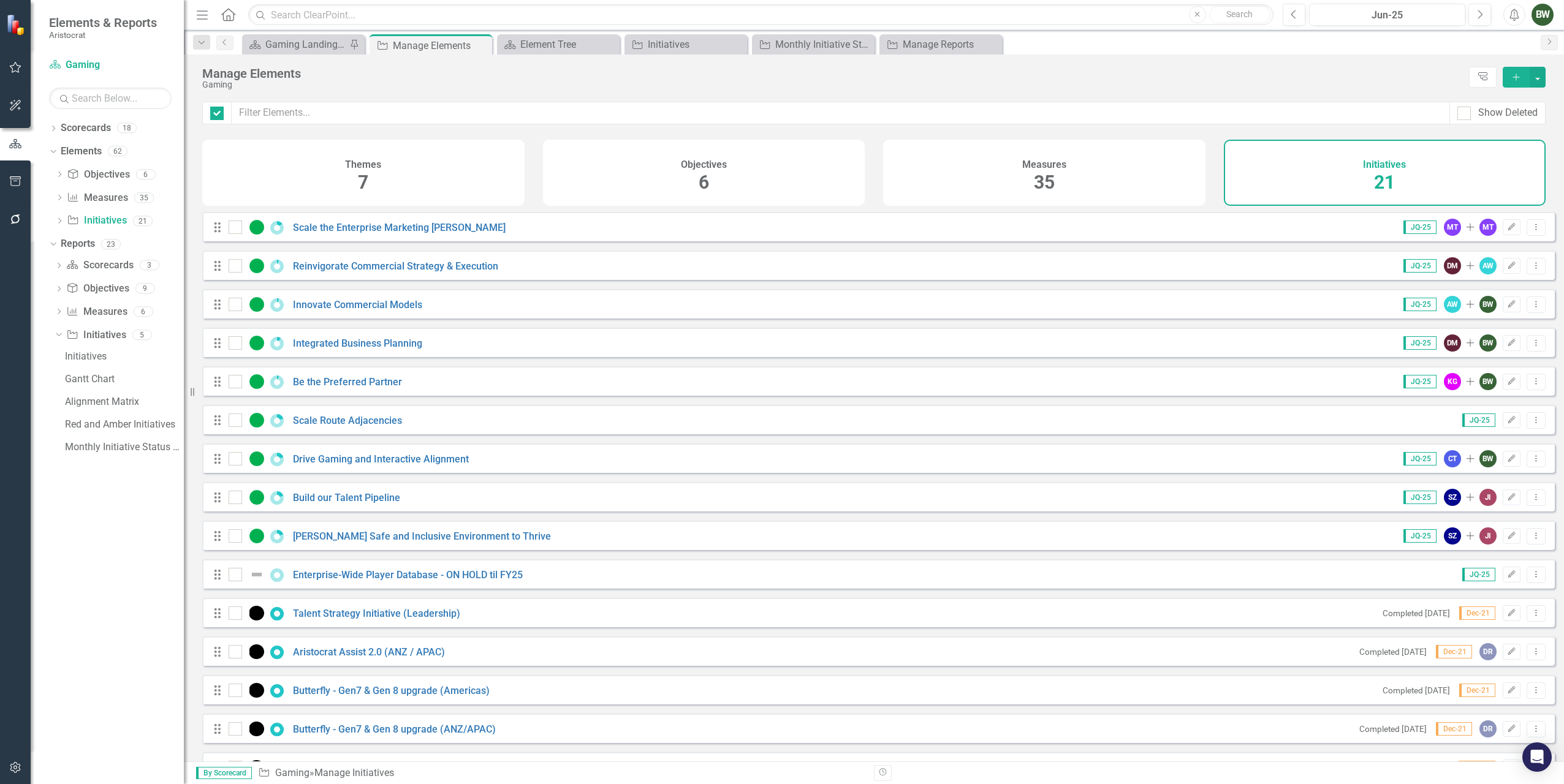 checkbox on "false" 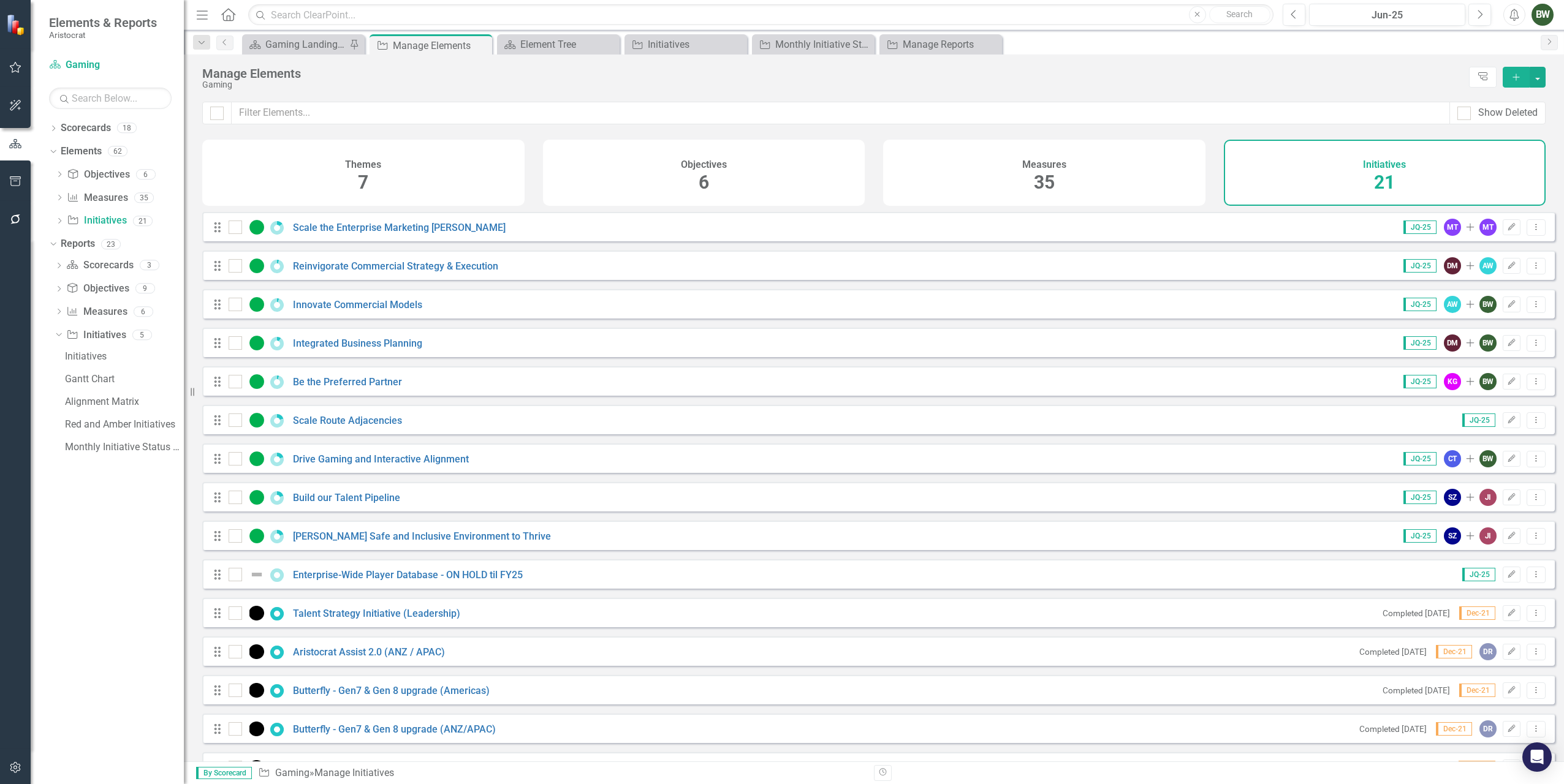 click 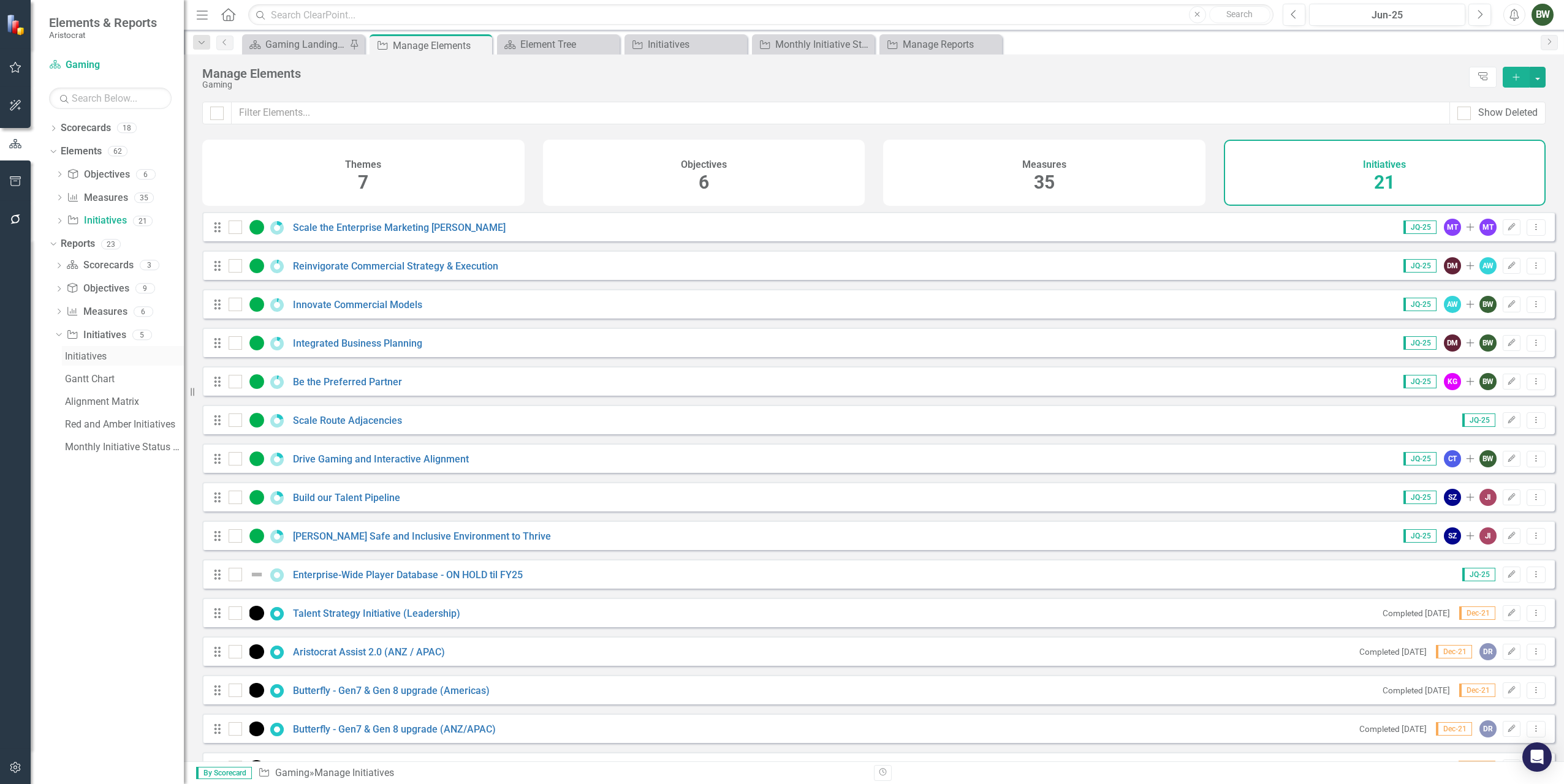 click on "Initiatives" at bounding box center (124, 356) 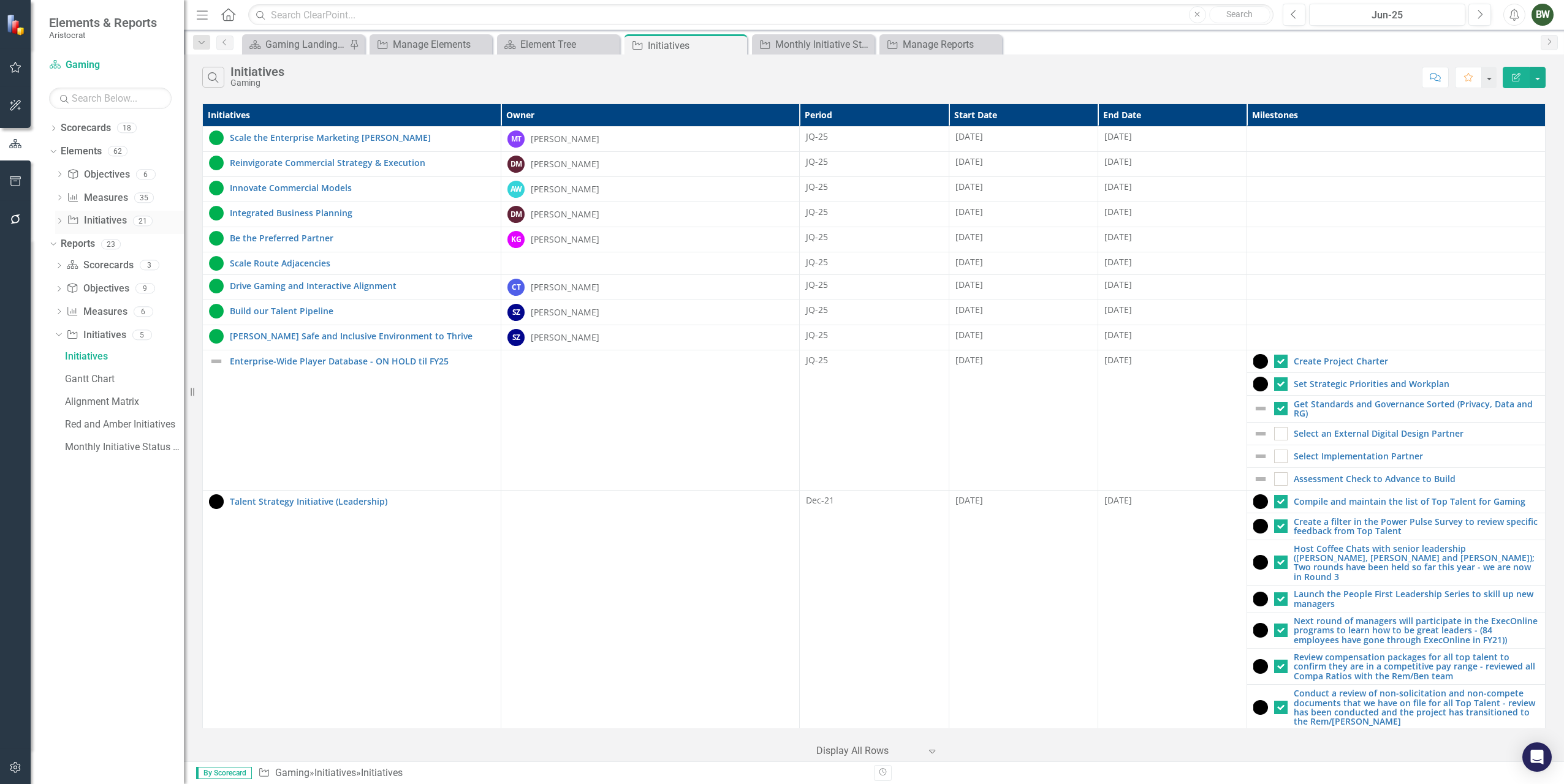 click on "Dropdown" 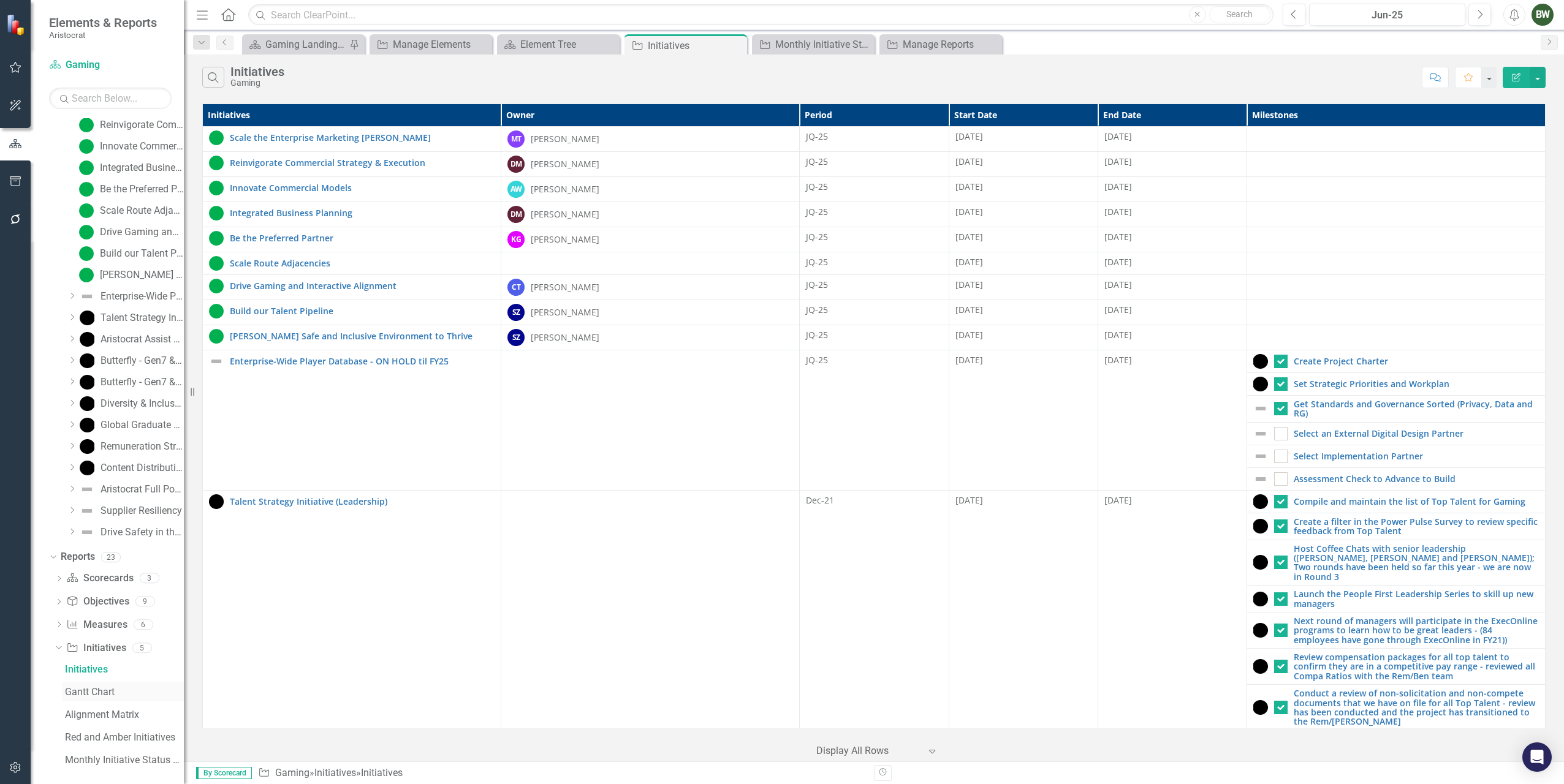 scroll, scrollTop: 144, scrollLeft: 0, axis: vertical 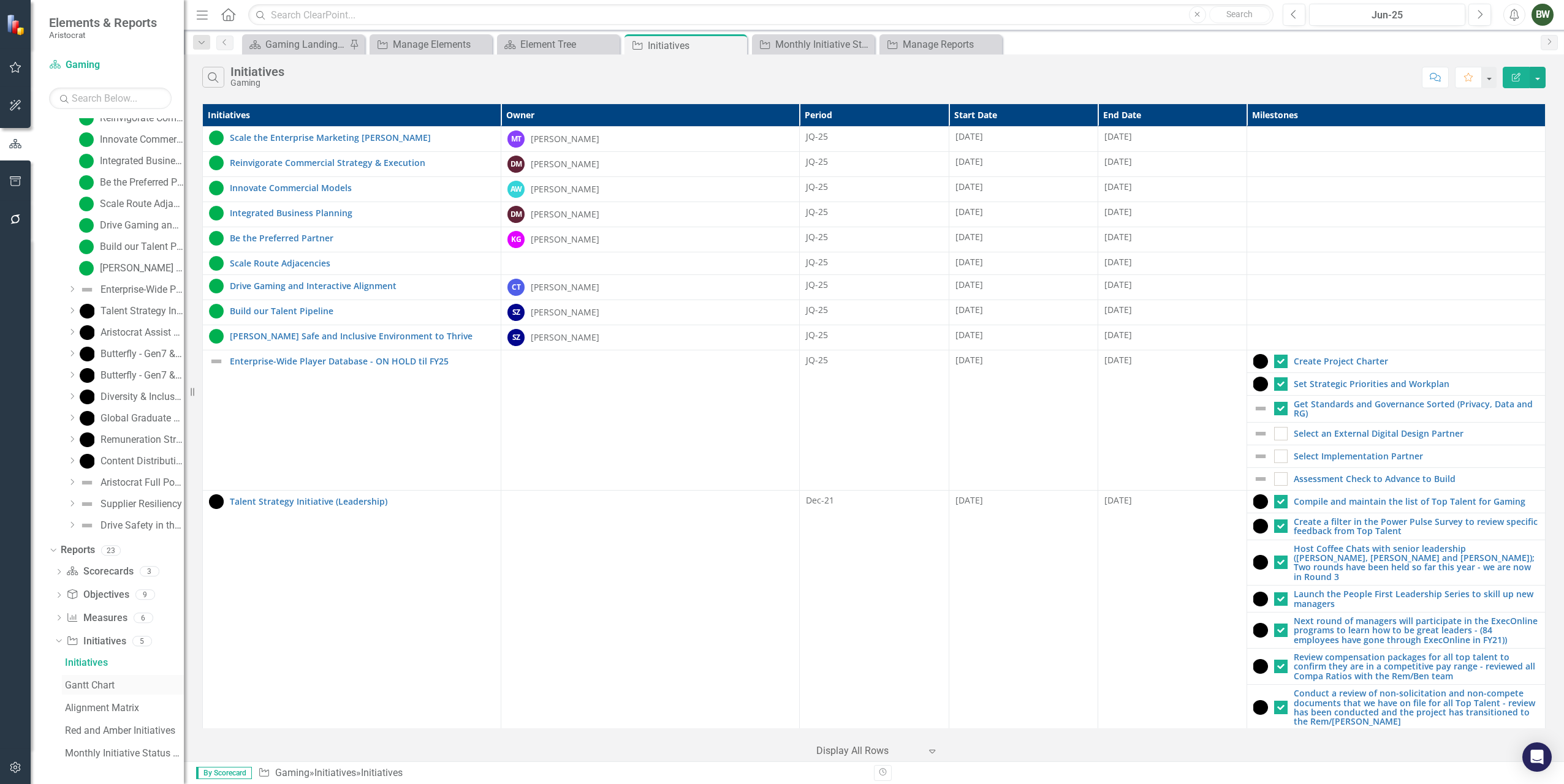 click on "Gantt Chart" at bounding box center (124, 685) 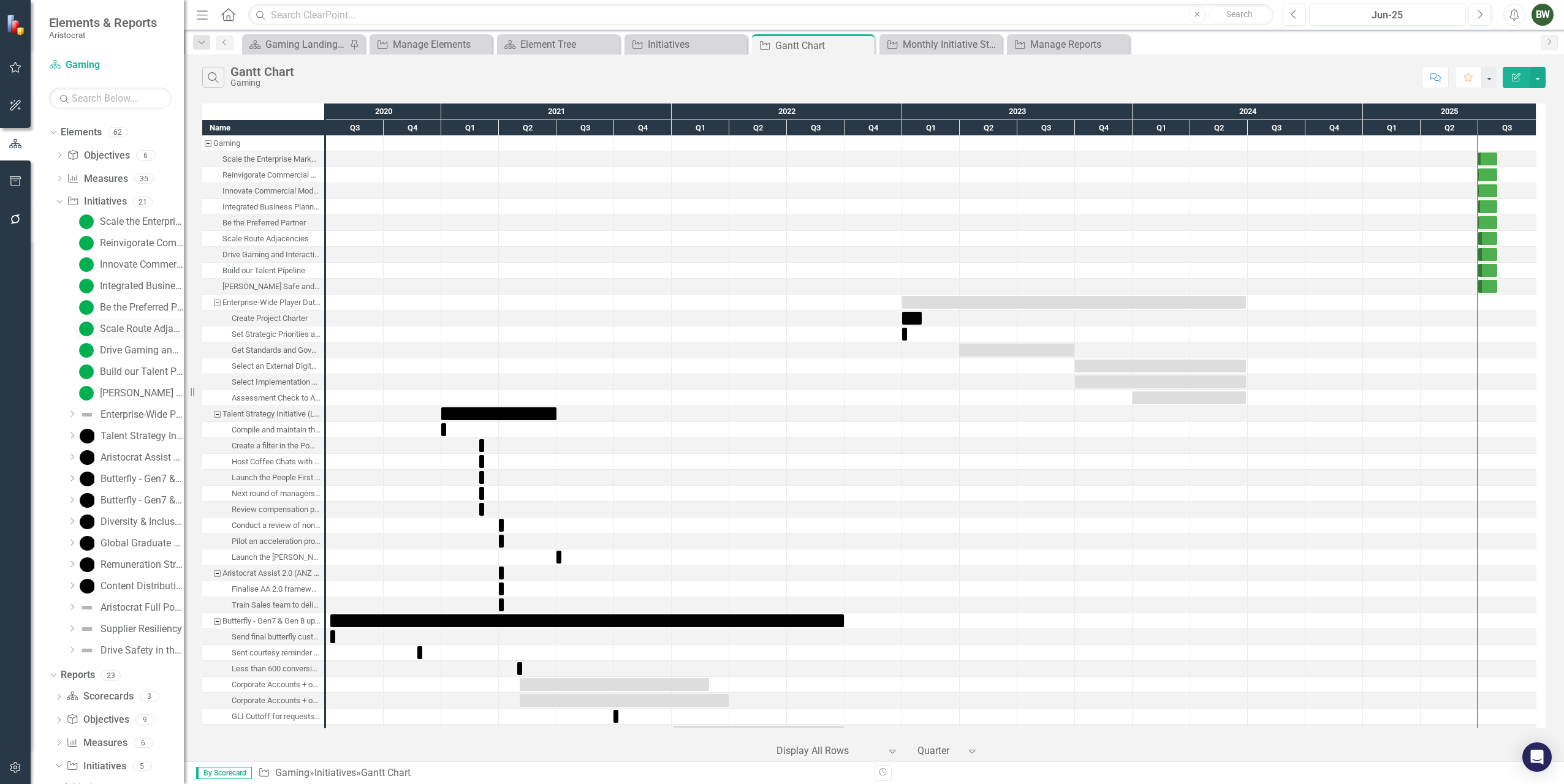 scroll, scrollTop: 0, scrollLeft: 0, axis: both 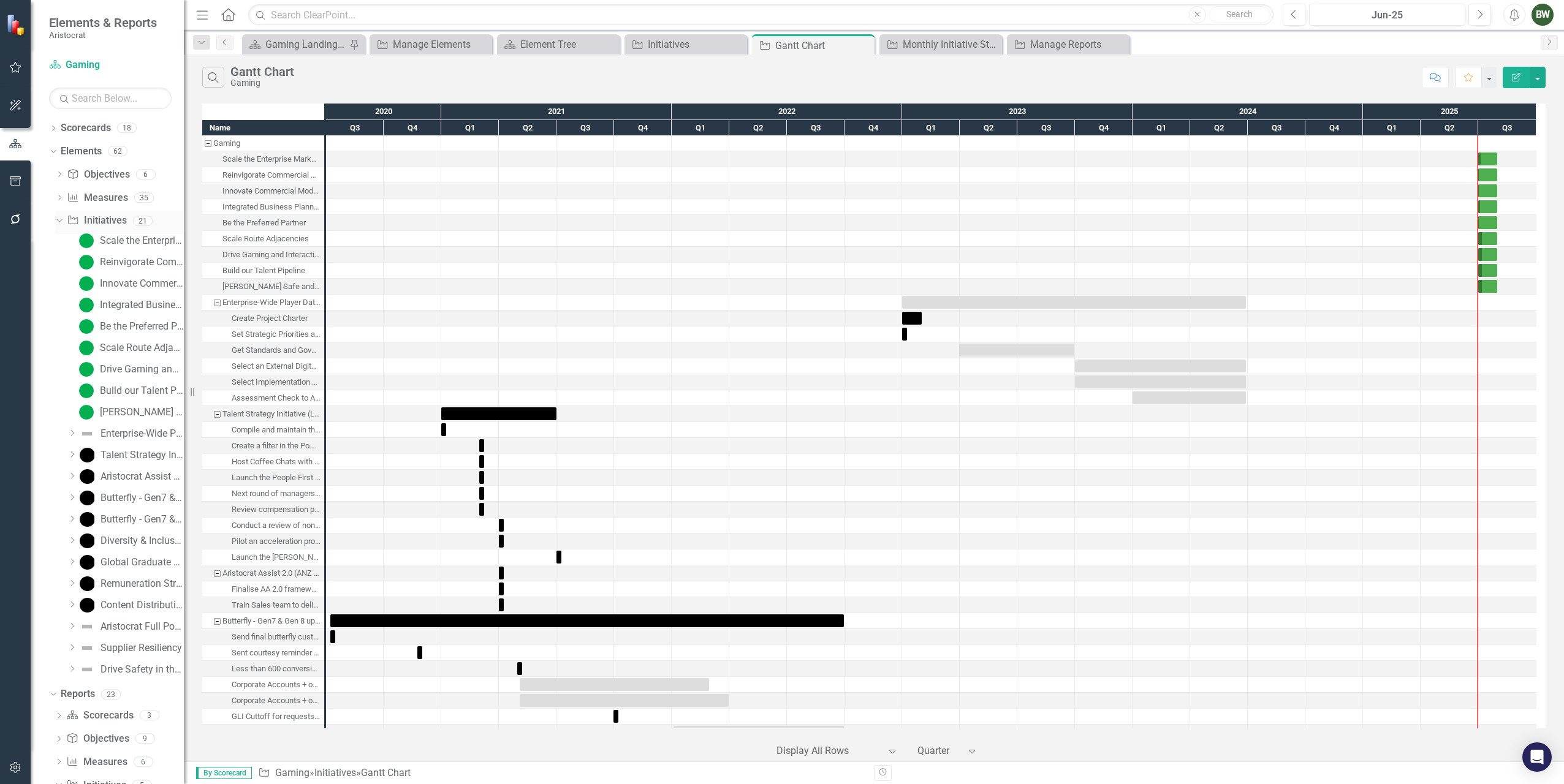 click on "Dropdown" 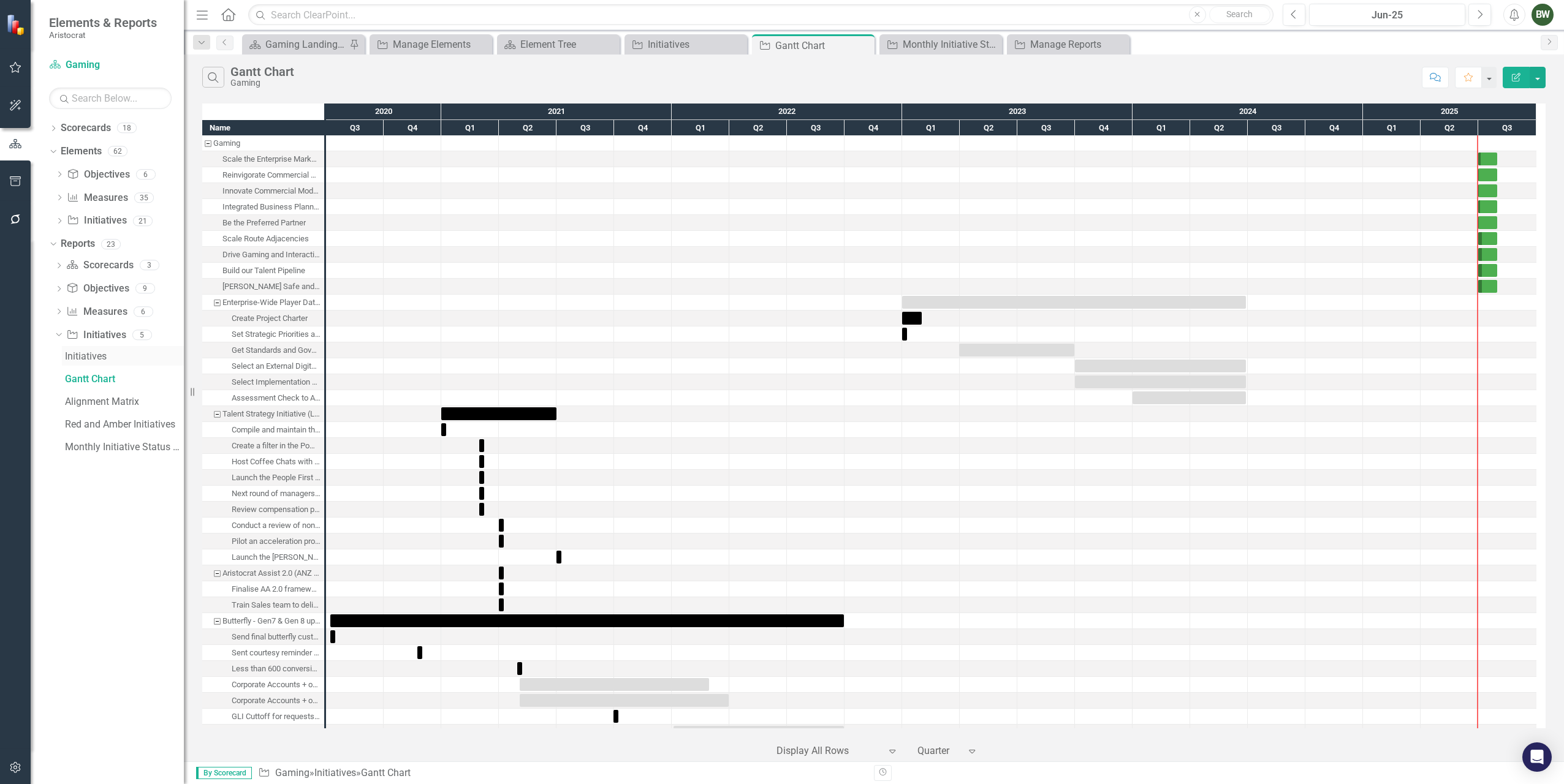 click on "Initiatives" at bounding box center (124, 356) 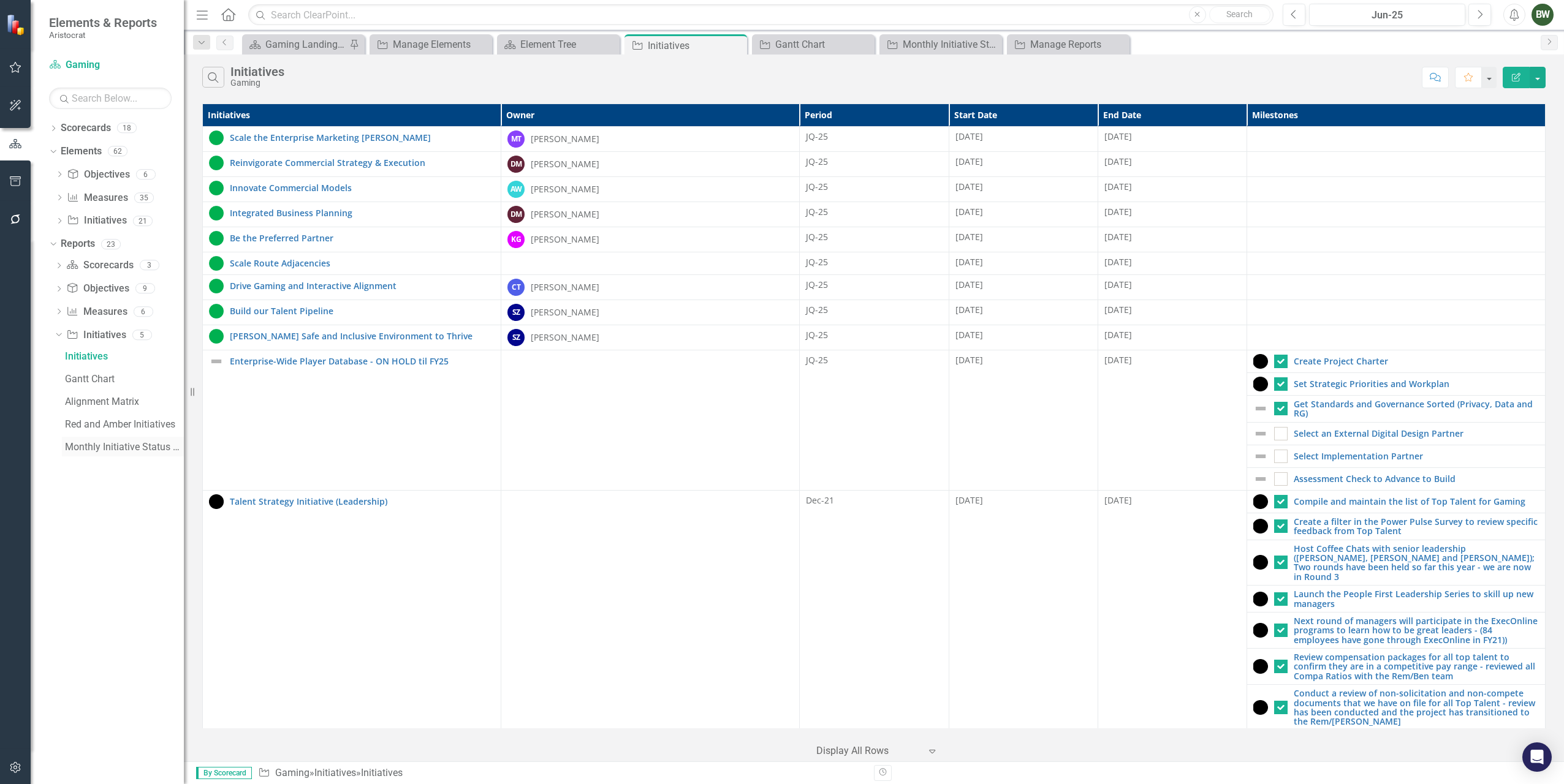 click on "Monthly Initiative Status Report" at bounding box center [124, 447] 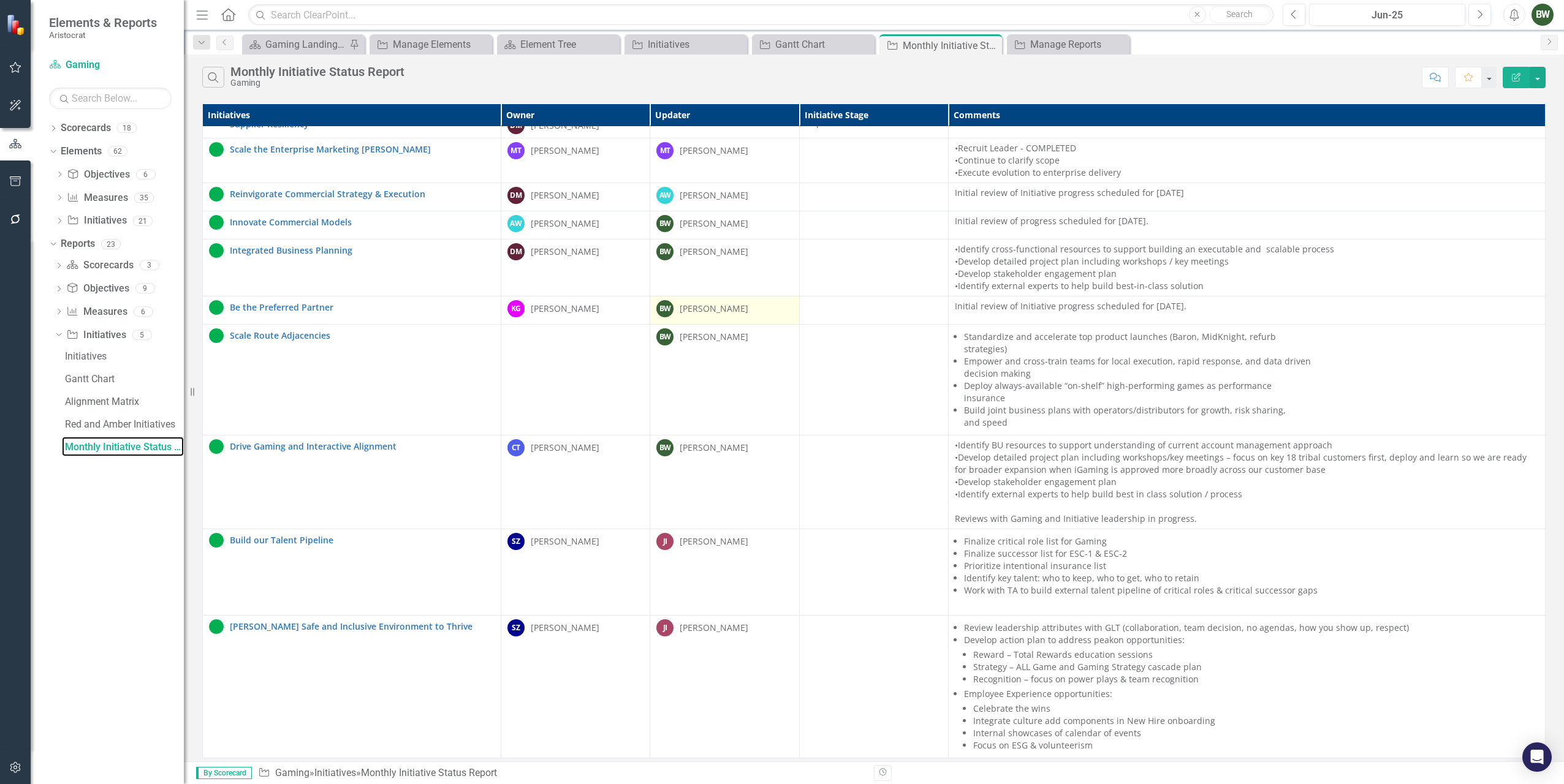 scroll, scrollTop: 0, scrollLeft: 0, axis: both 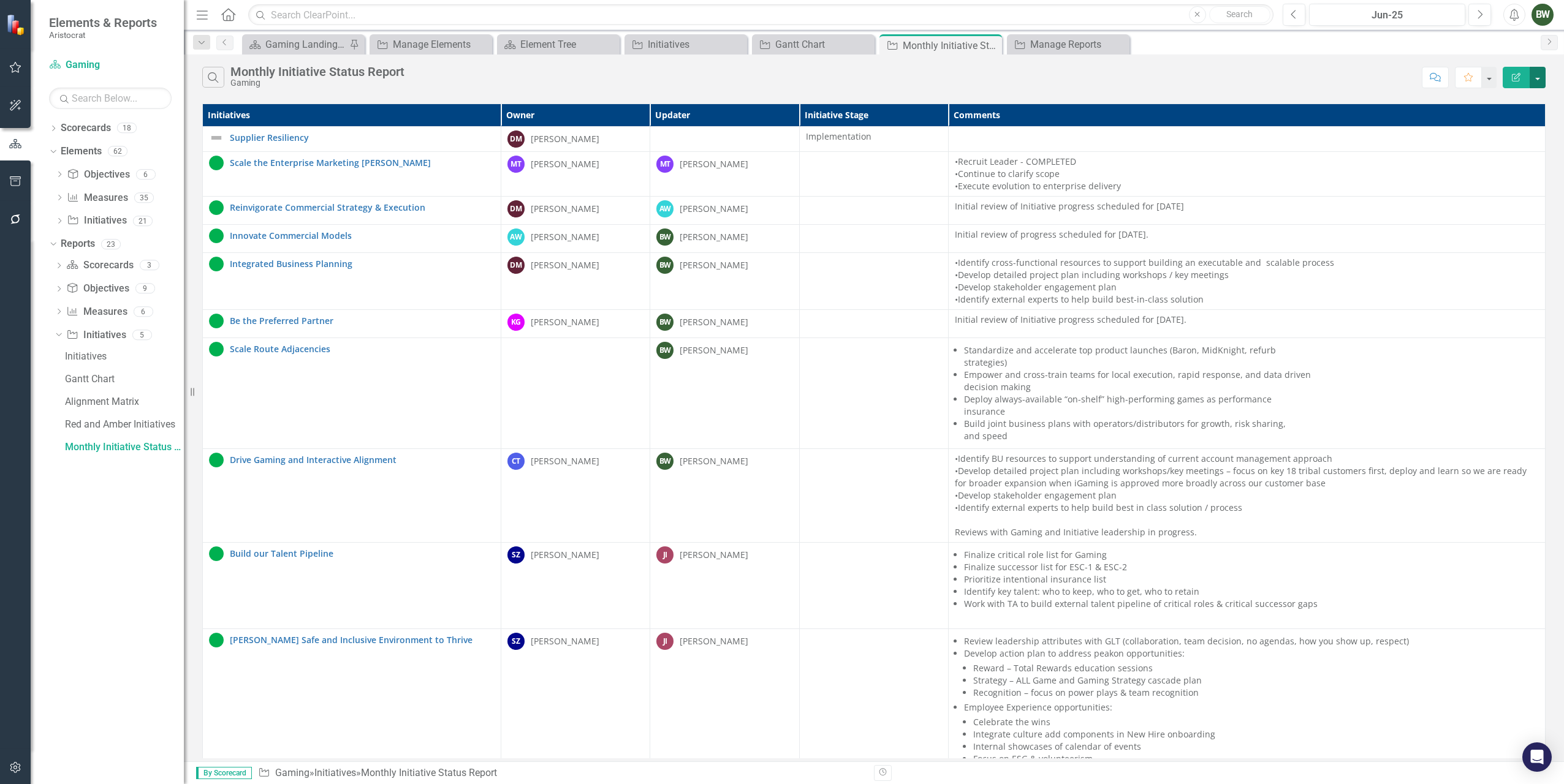 click at bounding box center [1538, 77] 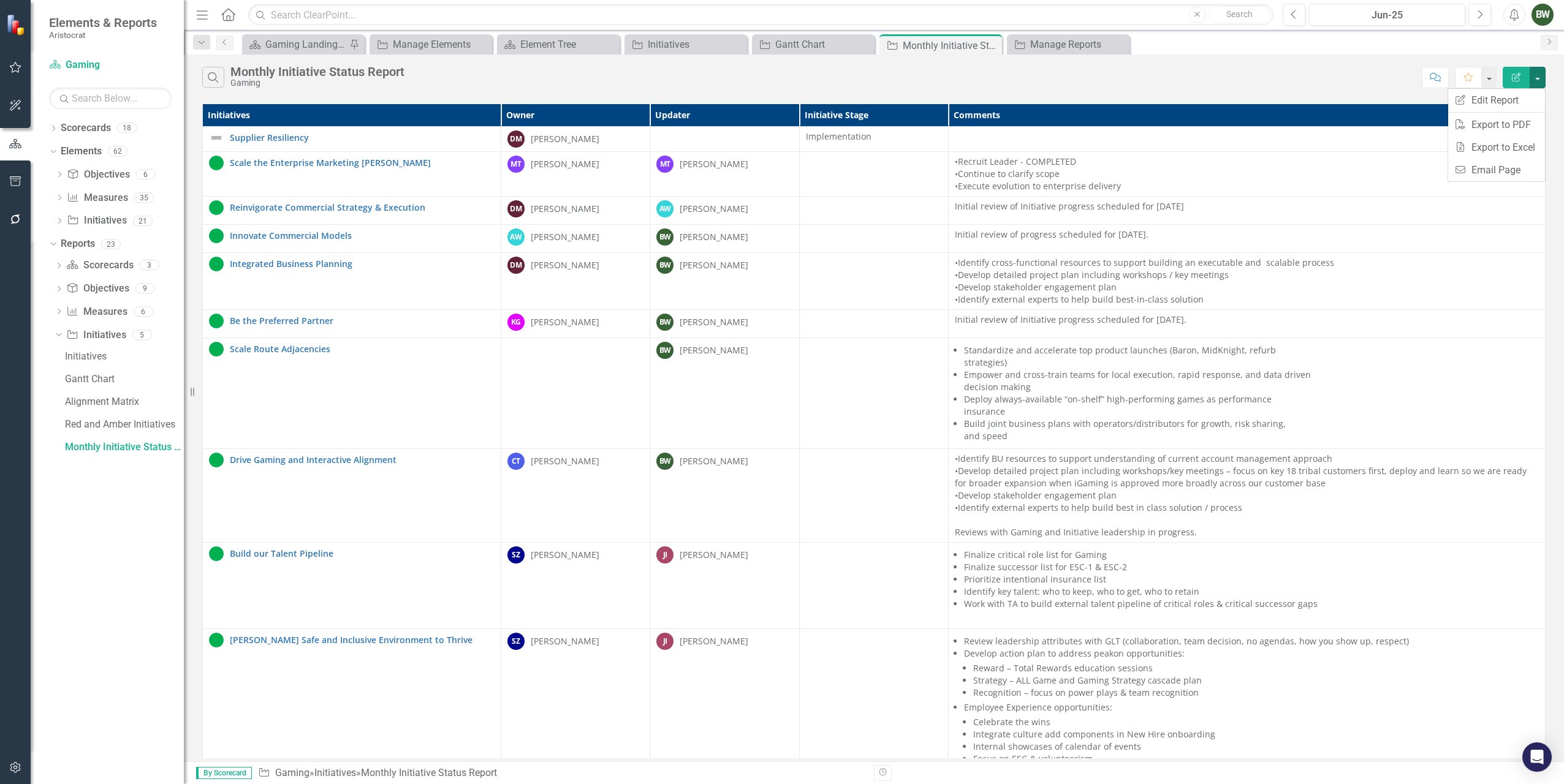 click on "Search Monthly Initiative Status Report Gaming" at bounding box center (809, 77) 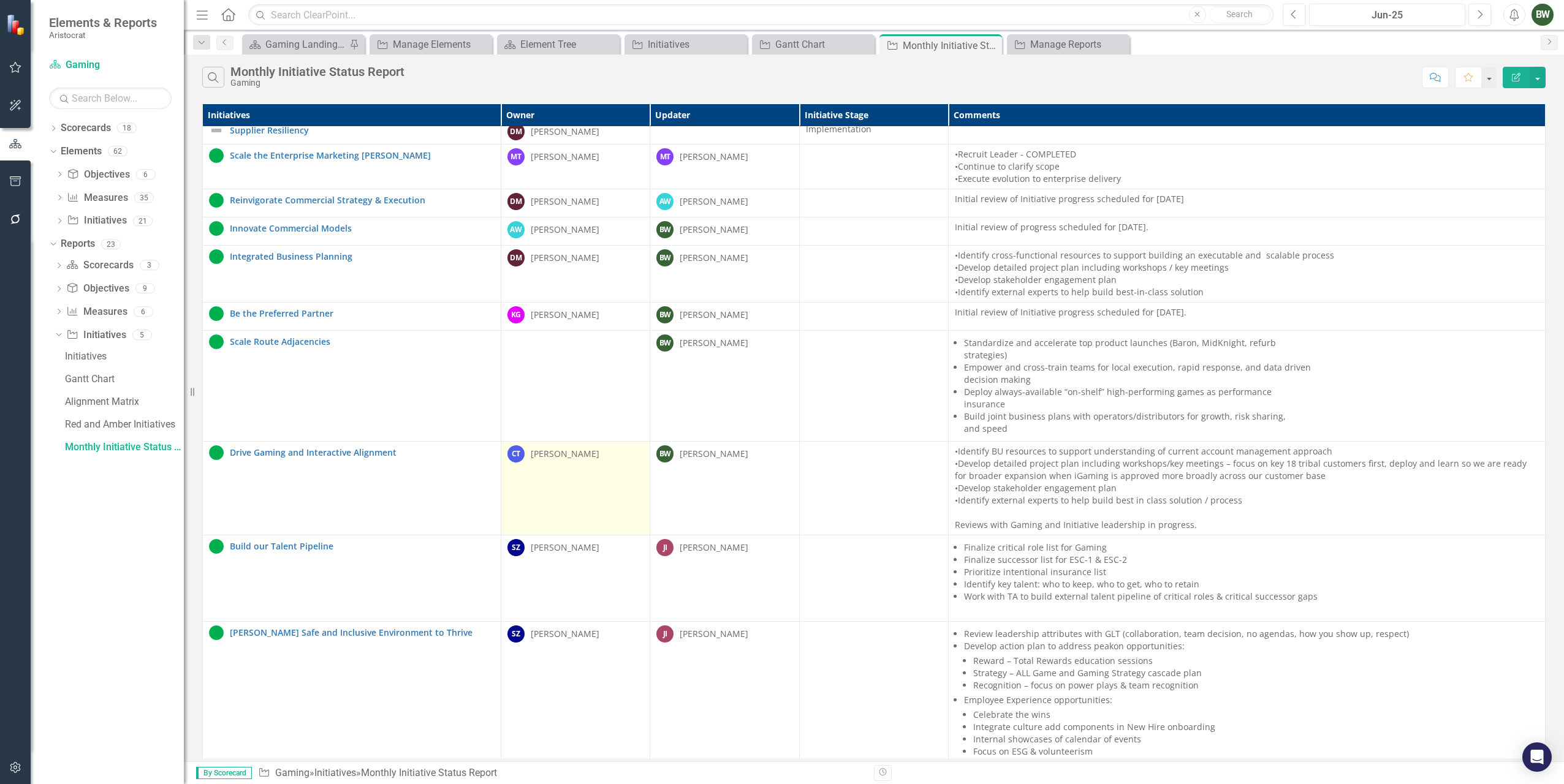 scroll, scrollTop: 0, scrollLeft: 0, axis: both 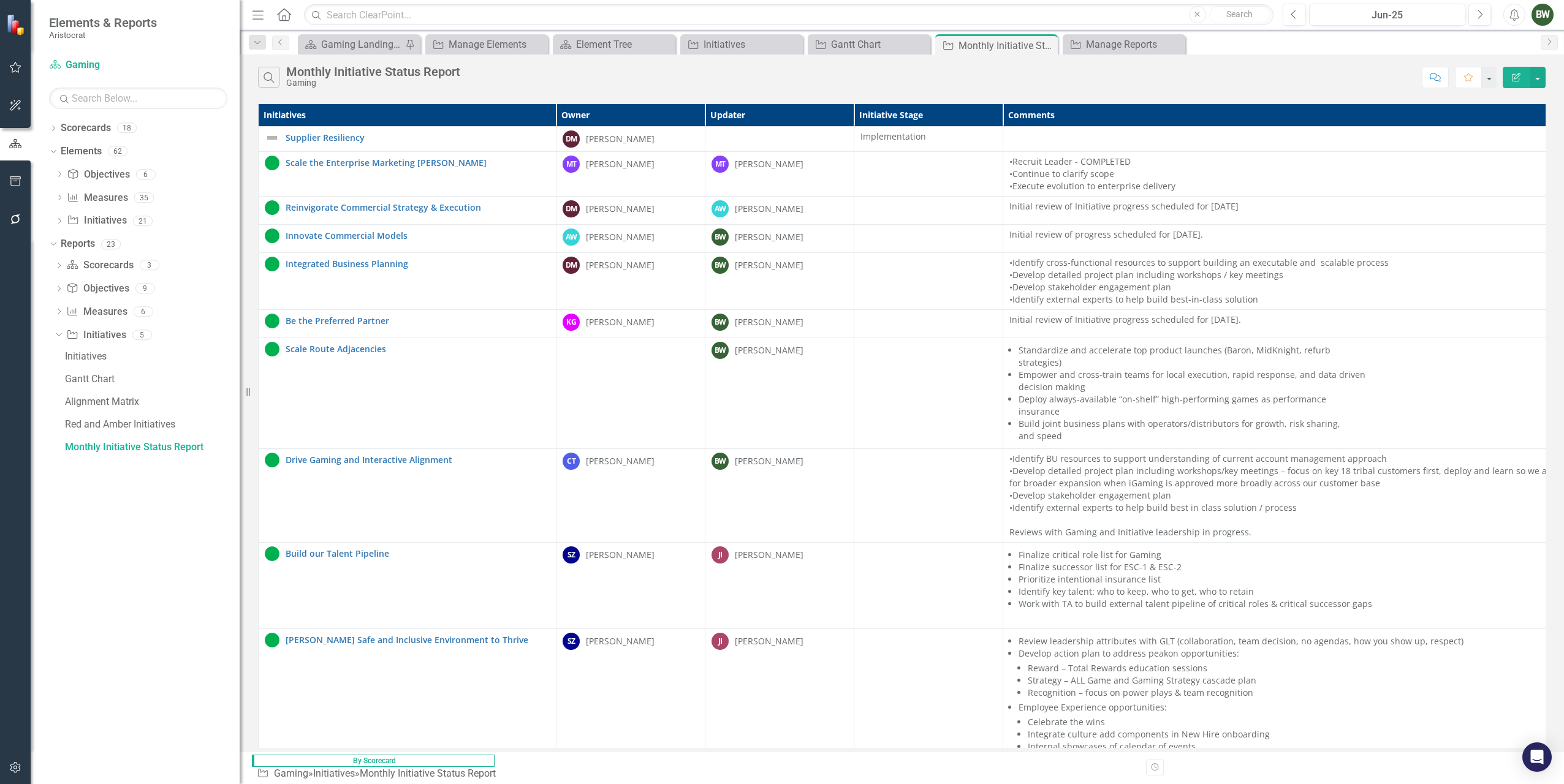 drag, startPoint x: 186, startPoint y: 348, endPoint x: 230, endPoint y: 350, distance: 44.045431 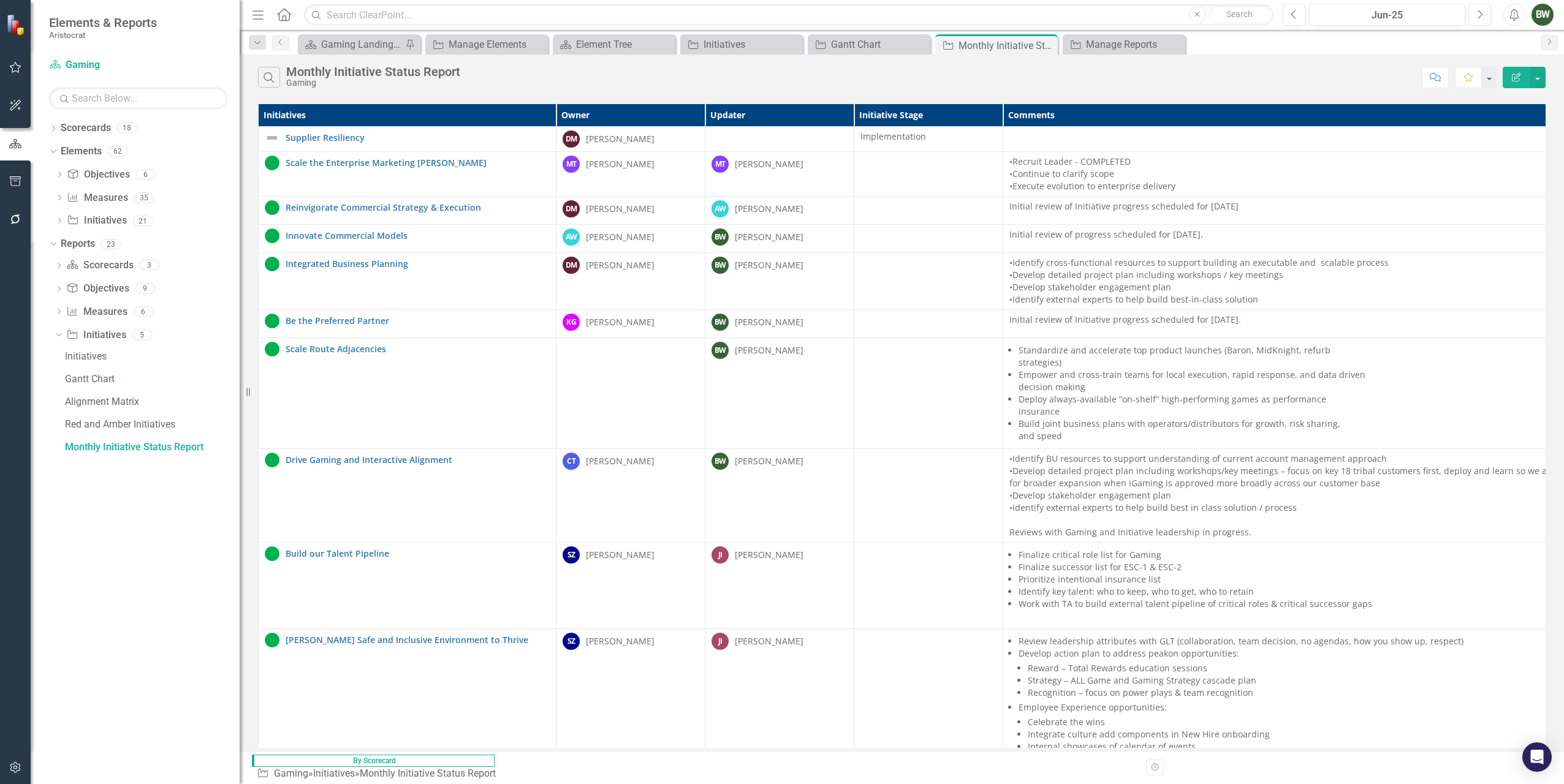 click on "Resize" at bounding box center [245, 392] 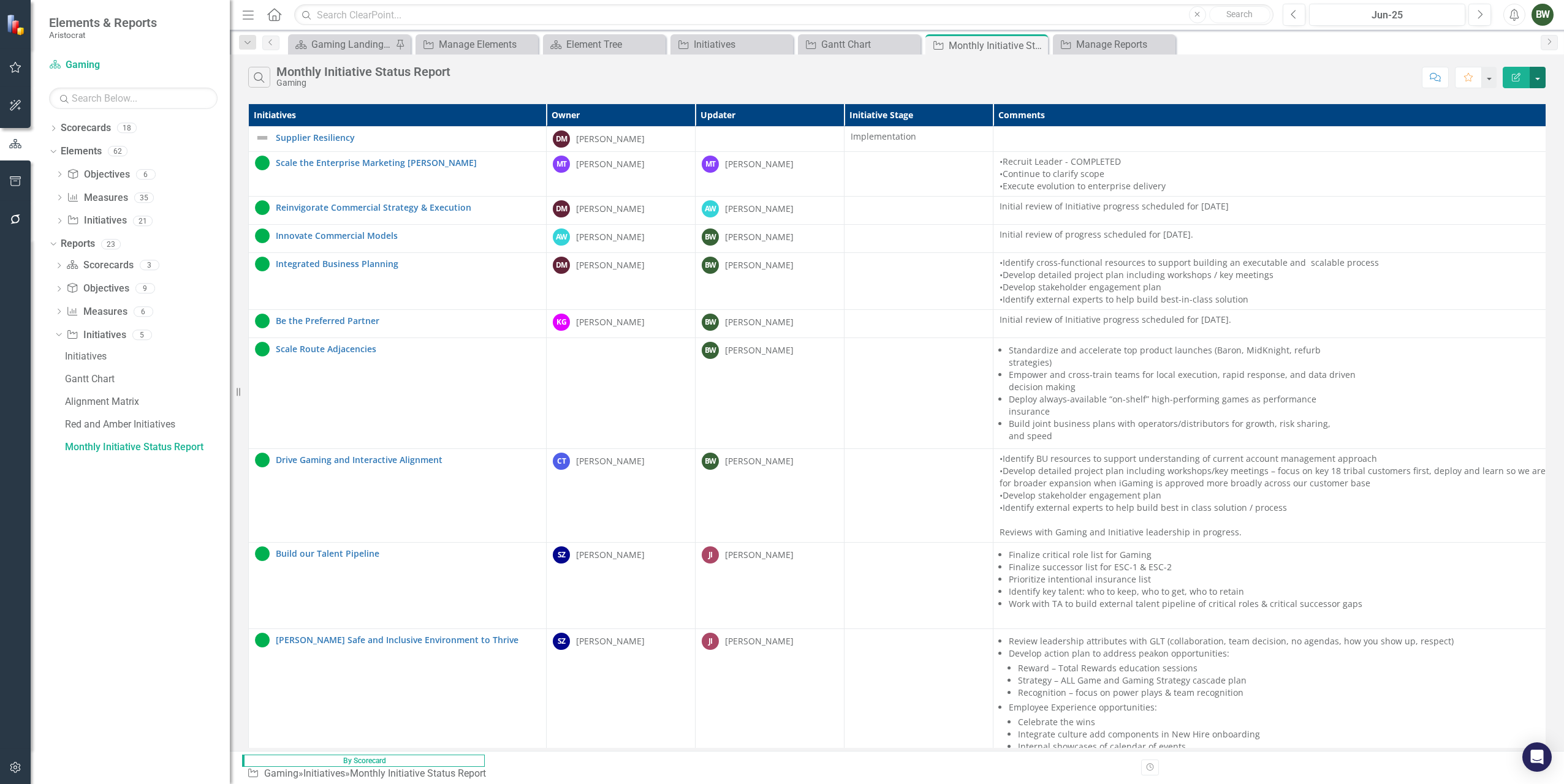 click at bounding box center [1538, 77] 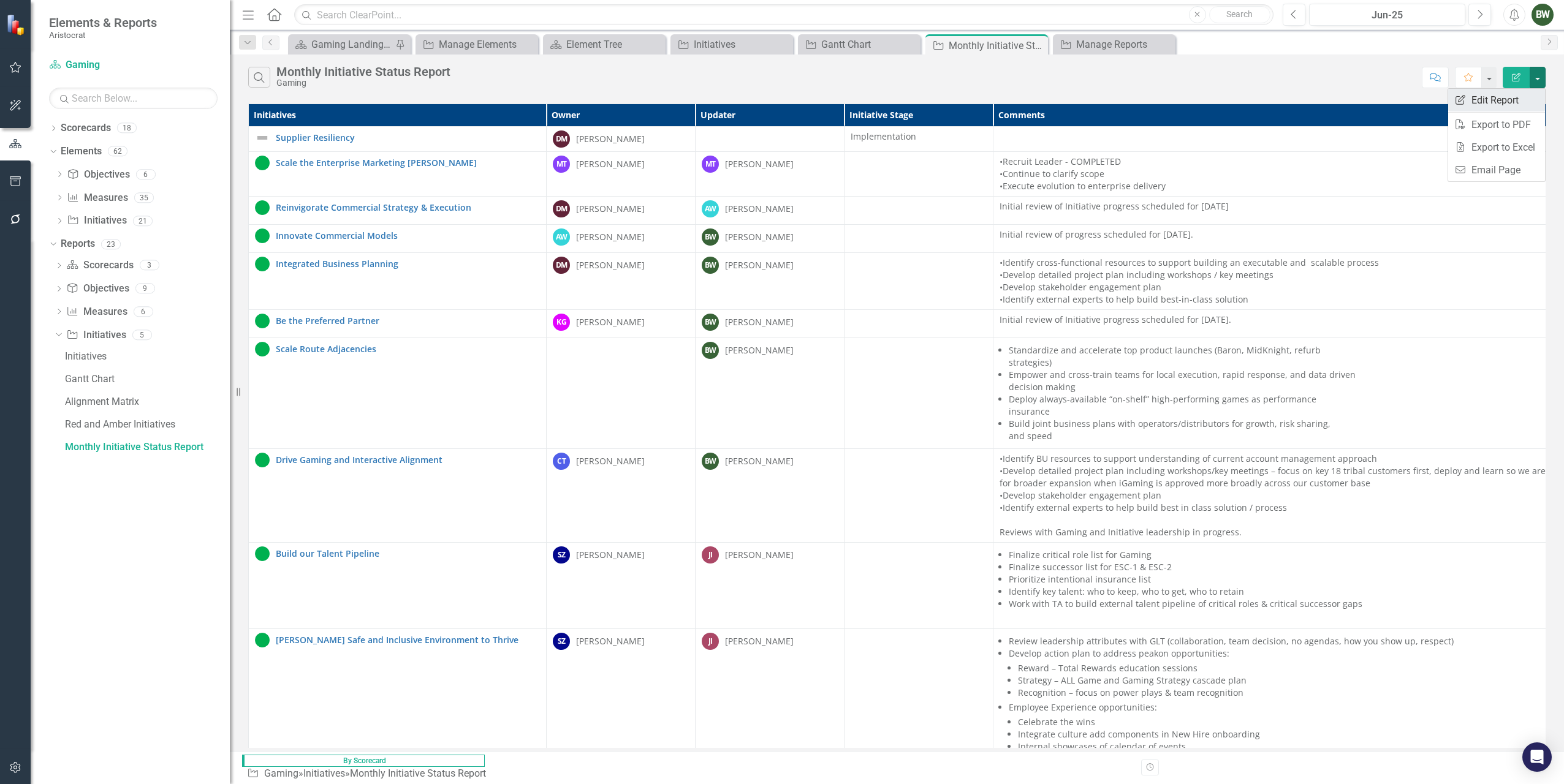 click on "Edit Report Edit Report" at bounding box center (1497, 100) 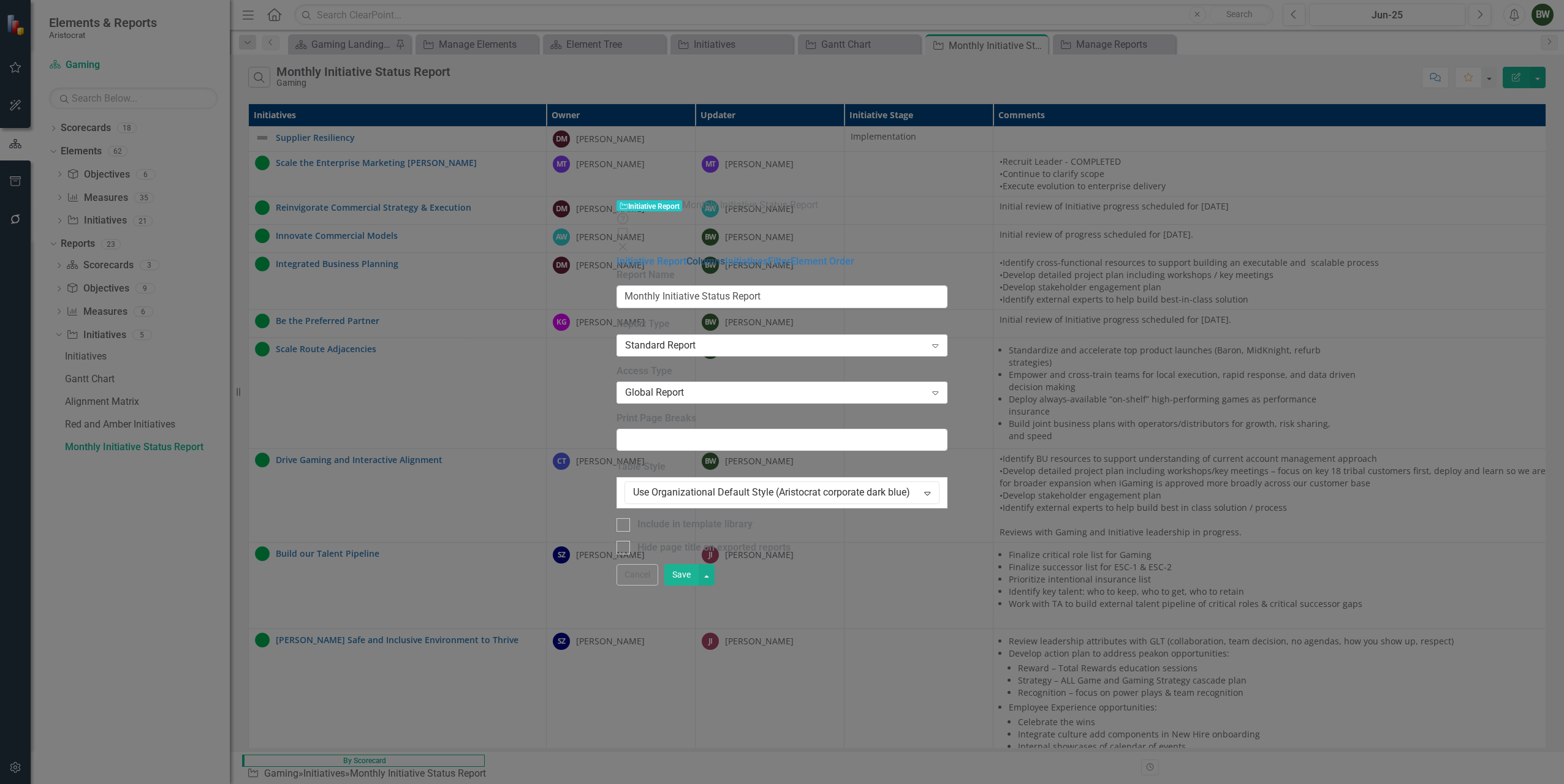 click on "Columns" at bounding box center [705, 261] 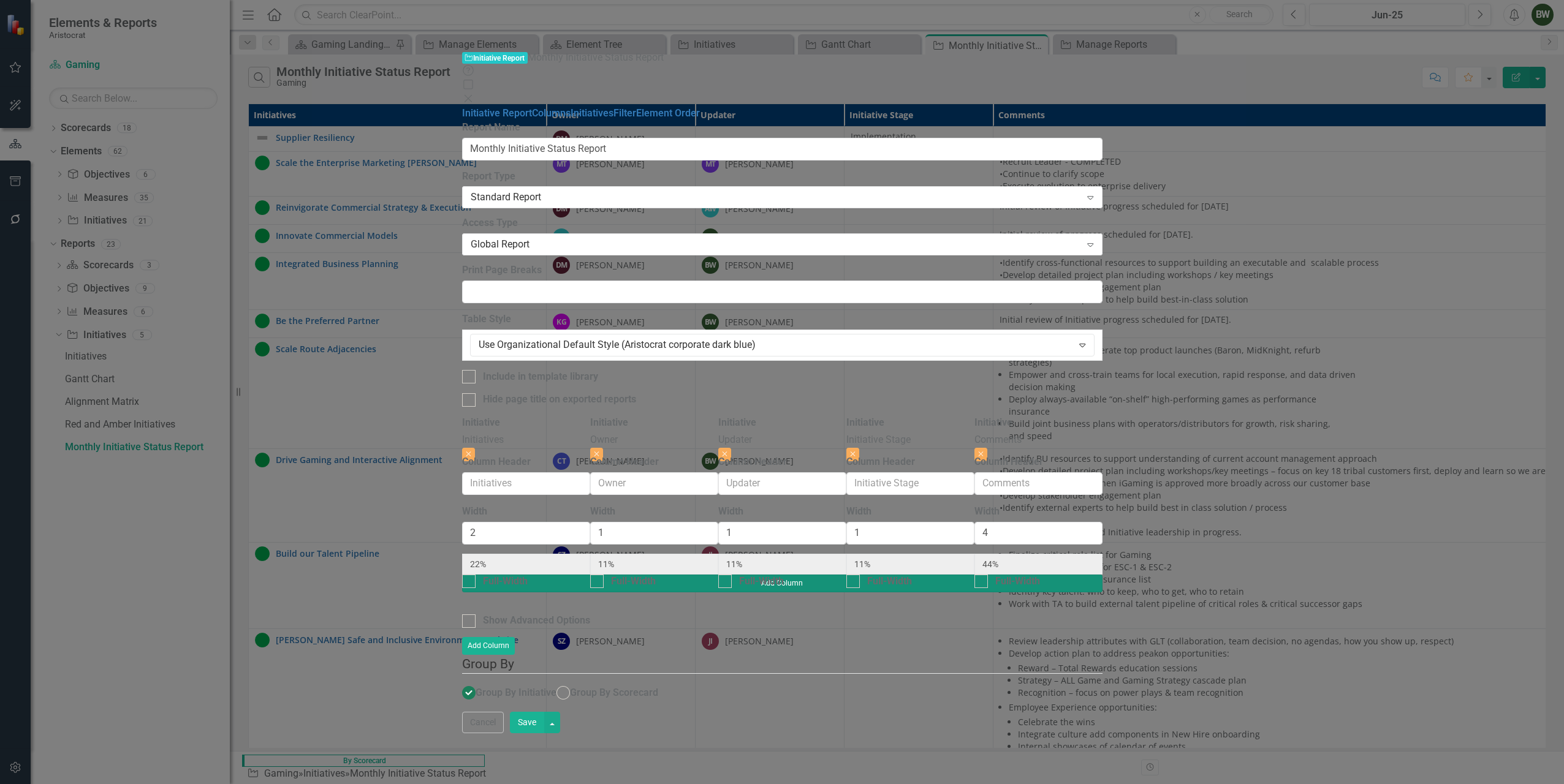 click on "Add Column" at bounding box center (782, 583) 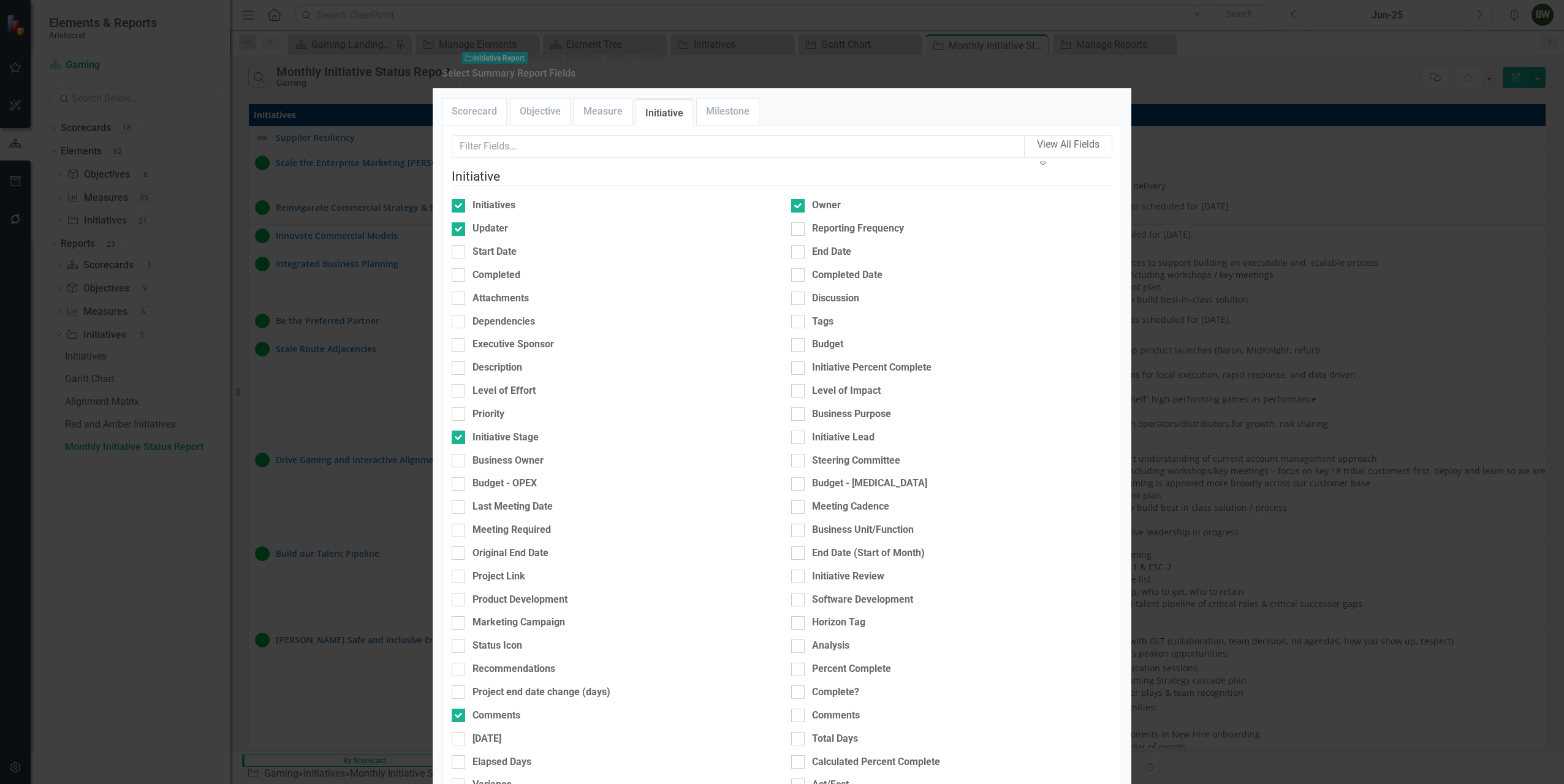 scroll, scrollTop: 123, scrollLeft: 0, axis: vertical 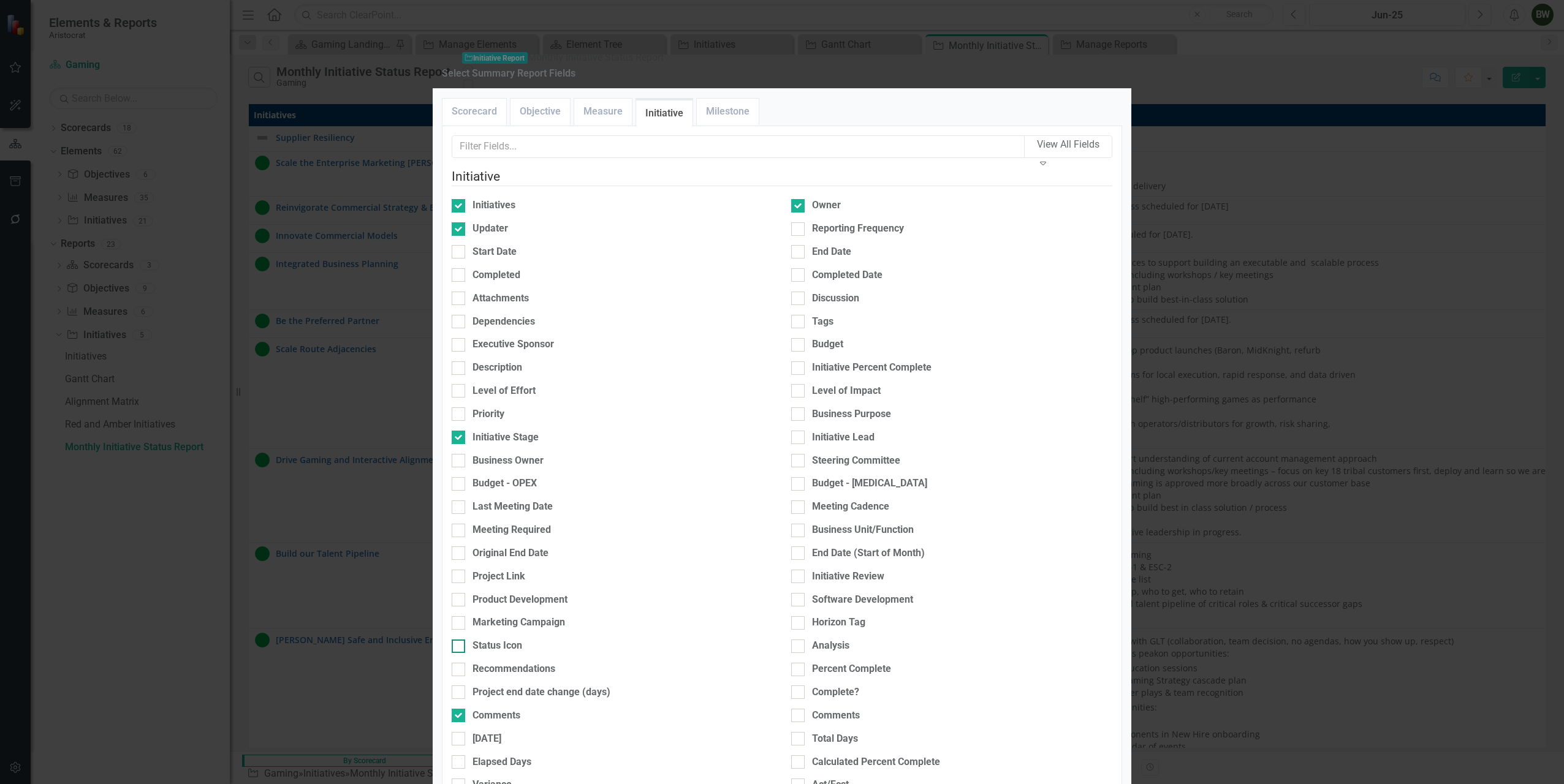 click on "Status Icon" at bounding box center (497, 646) 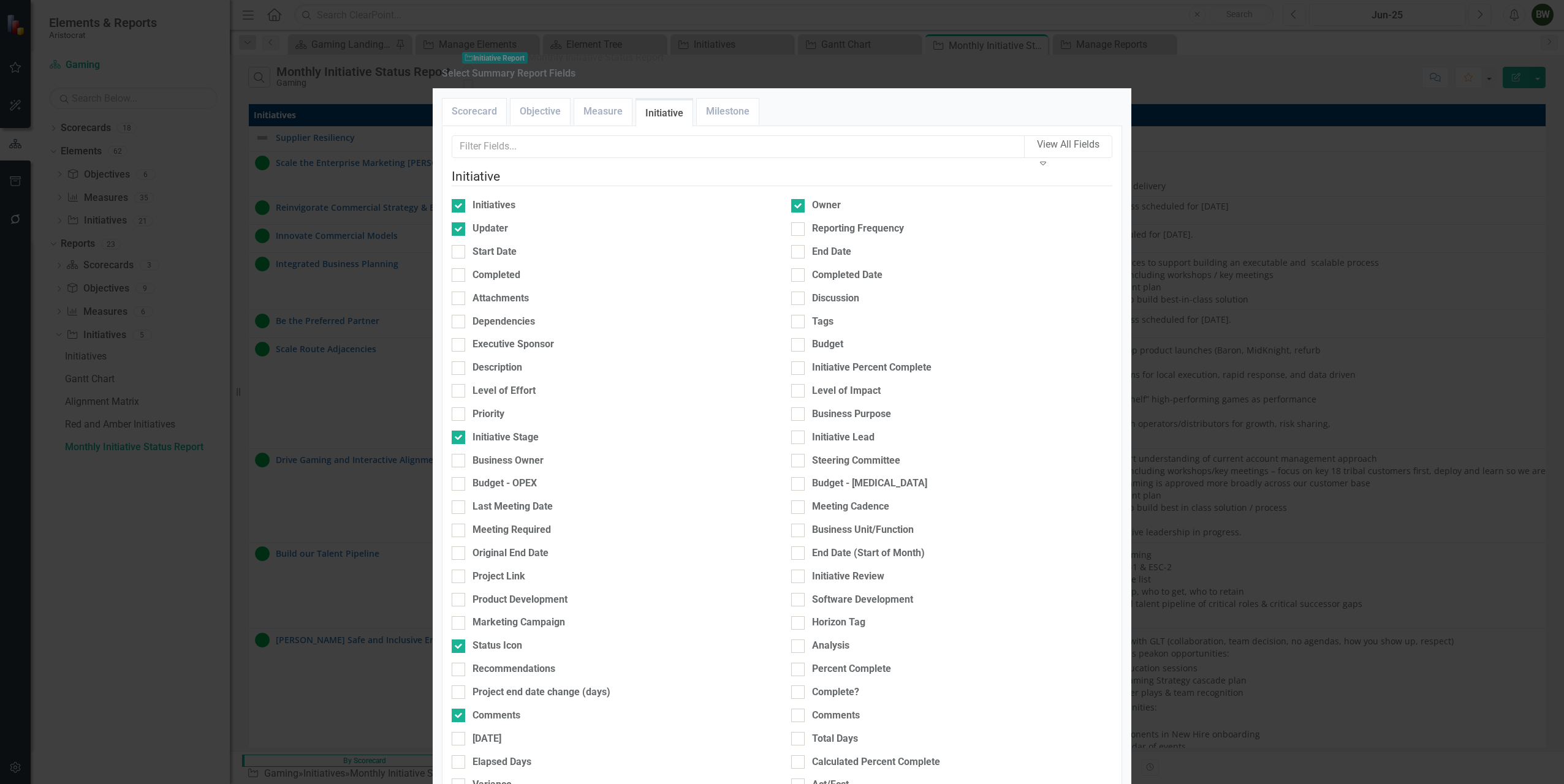 click on "Cancel" at bounding box center (1062, 1390) 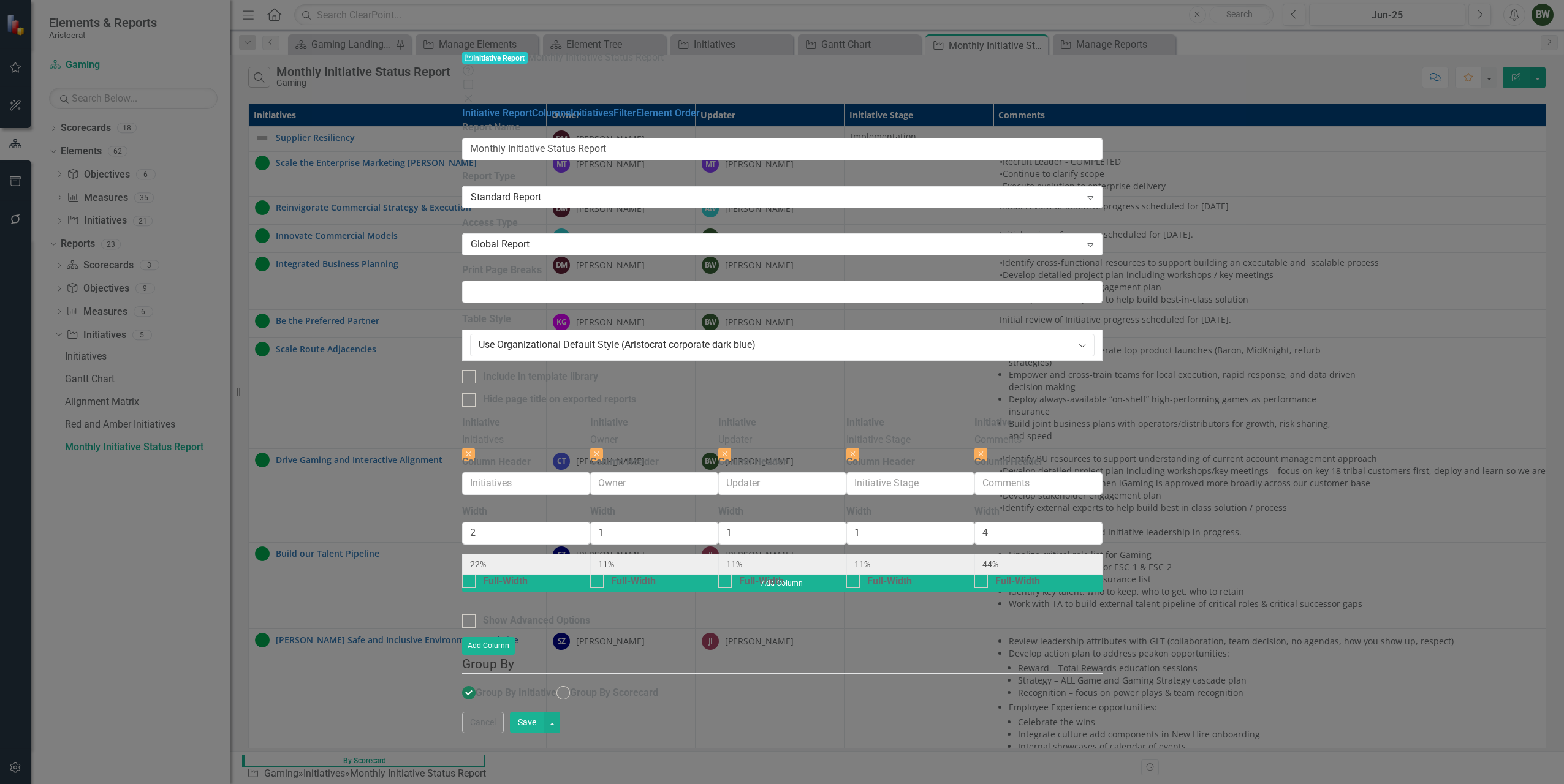 click 